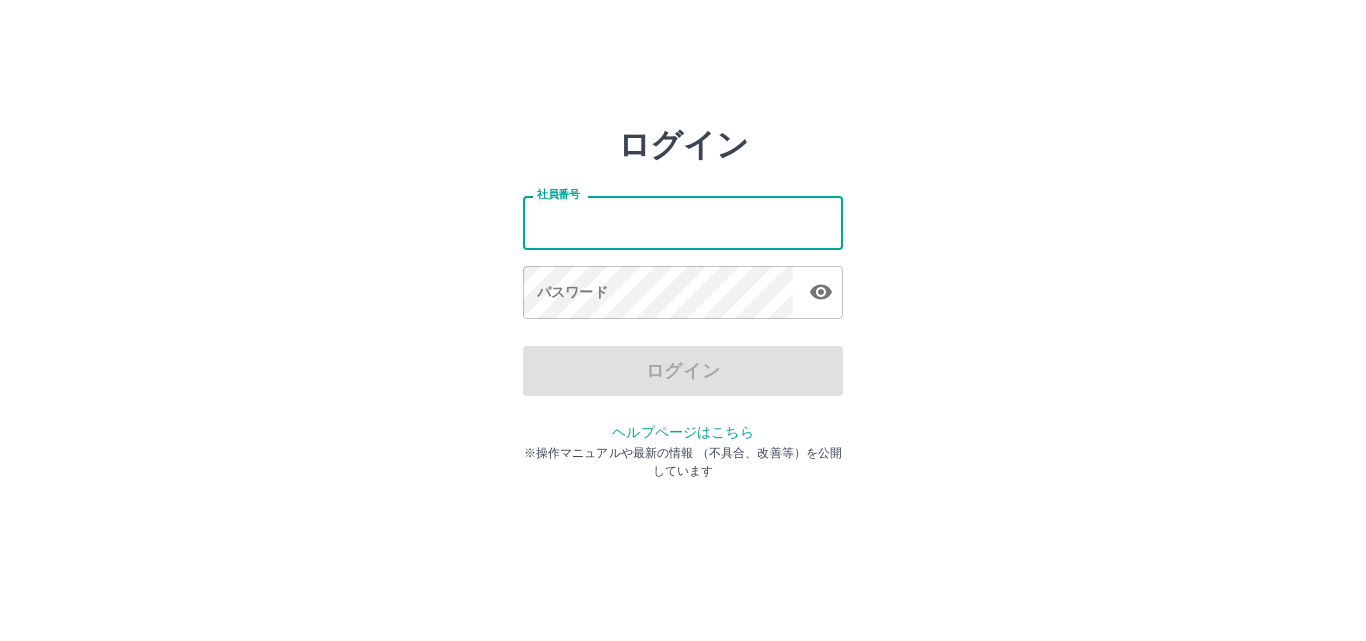 scroll, scrollTop: 0, scrollLeft: 0, axis: both 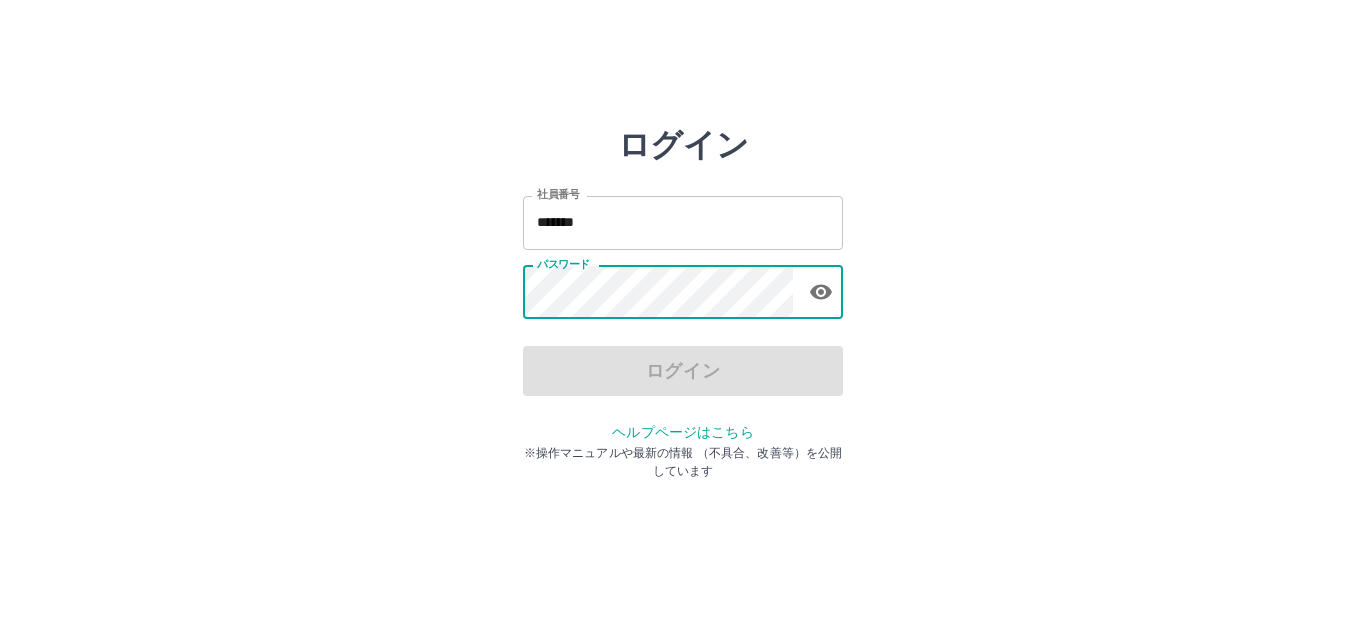 click 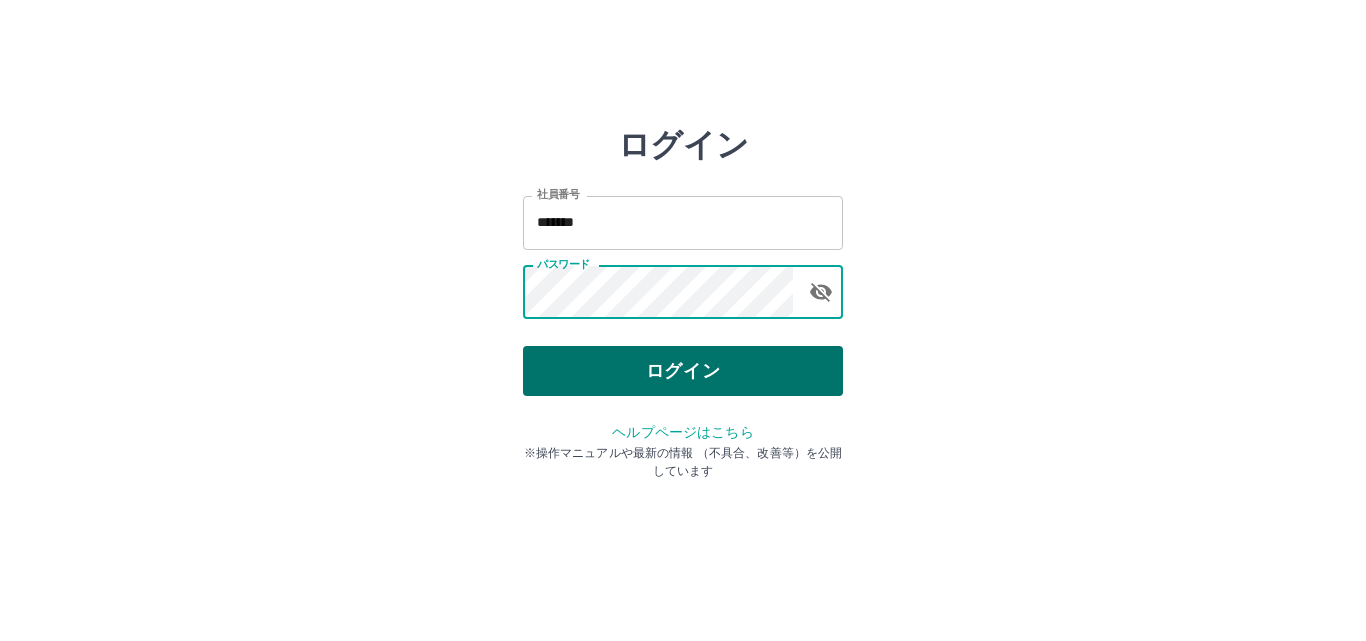 click on "ログイン" at bounding box center (683, 371) 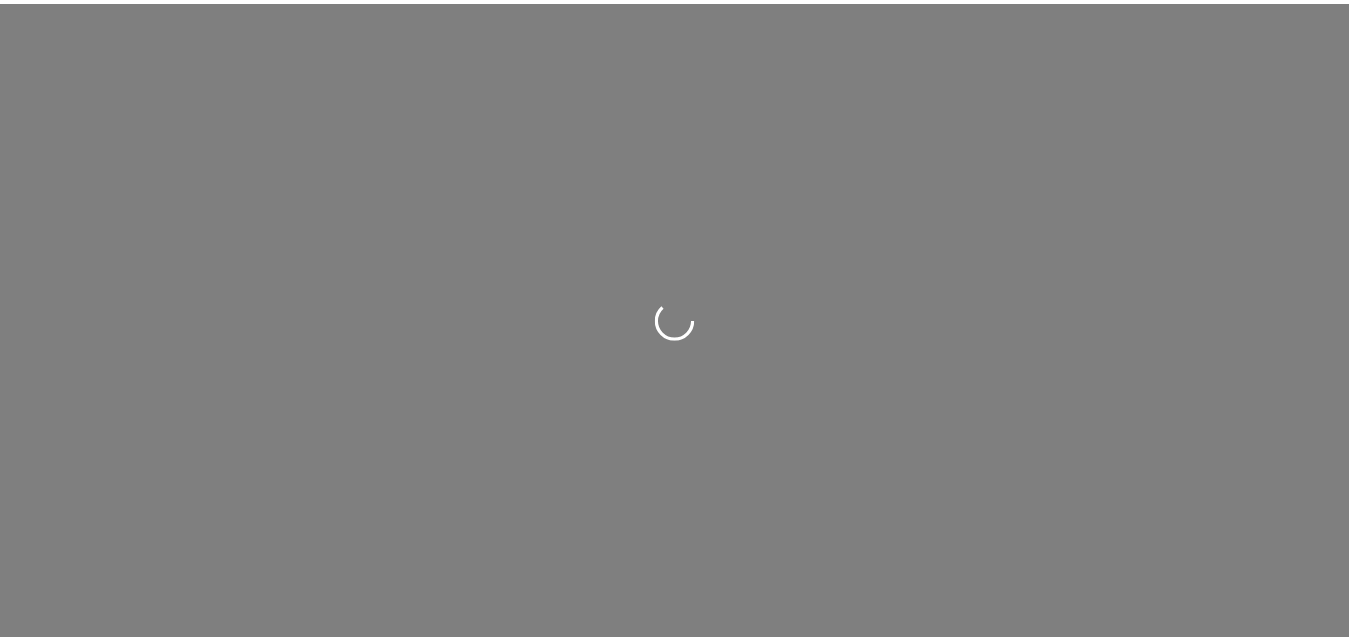 scroll, scrollTop: 0, scrollLeft: 0, axis: both 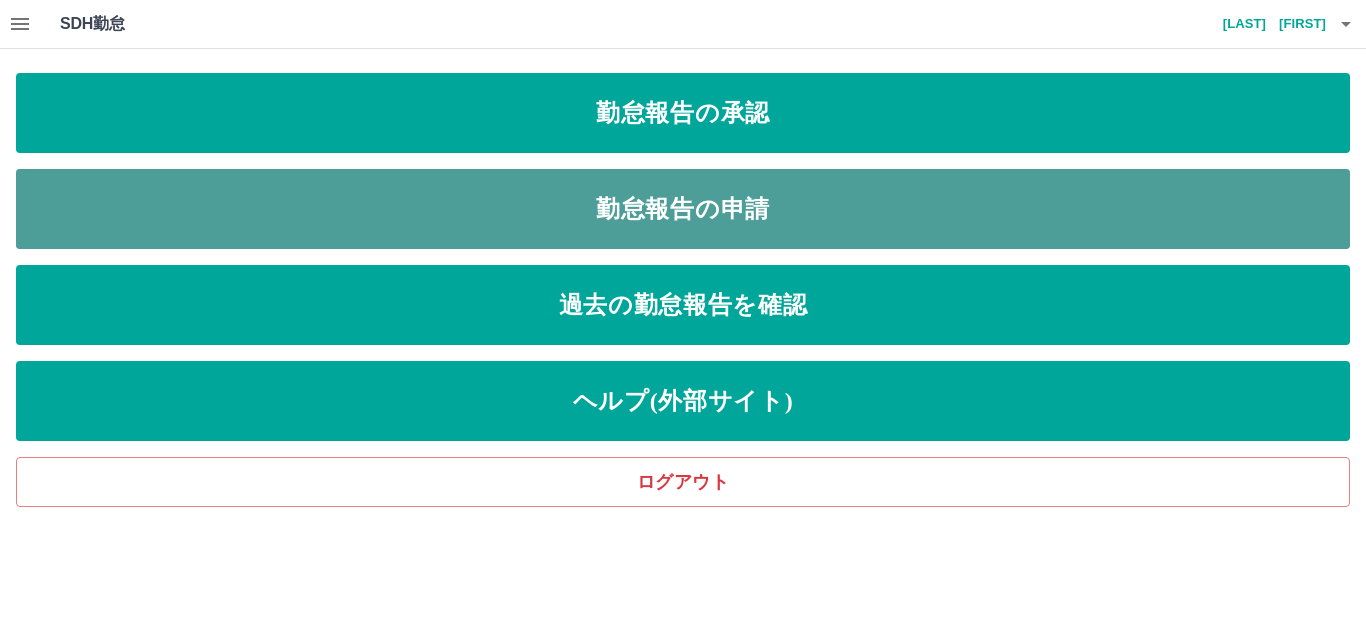 click on "勤怠報告の申請" at bounding box center [683, 209] 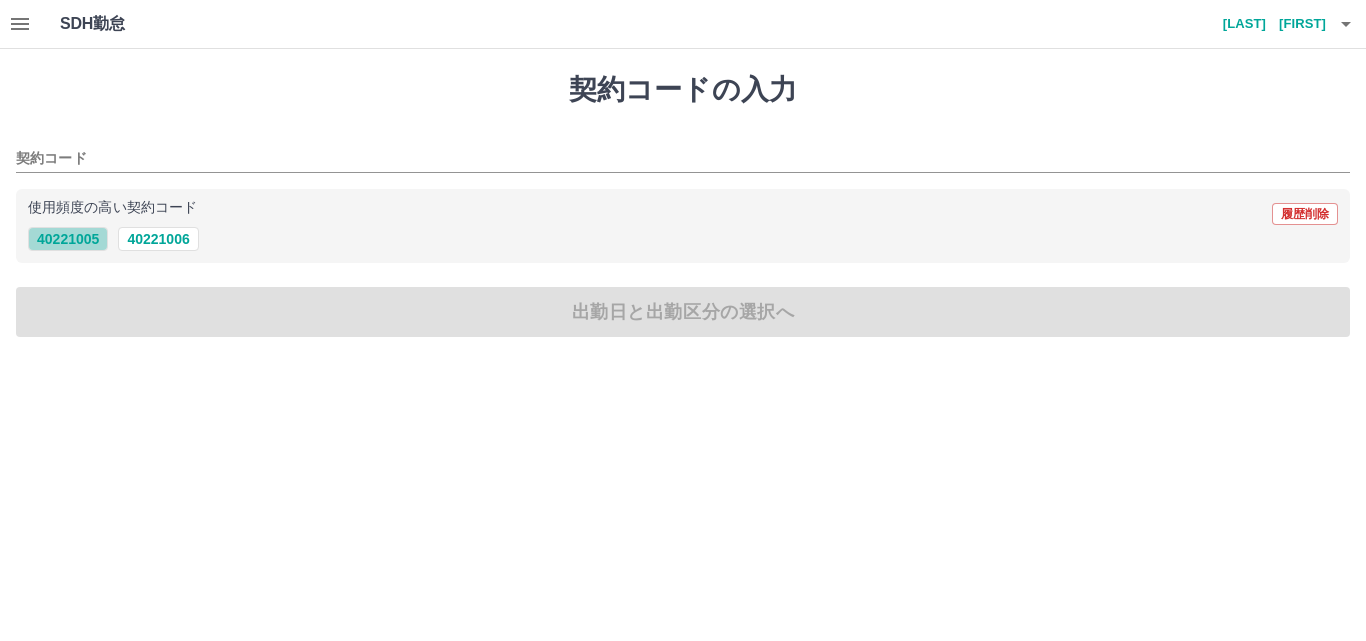click on "40221005" at bounding box center (68, 239) 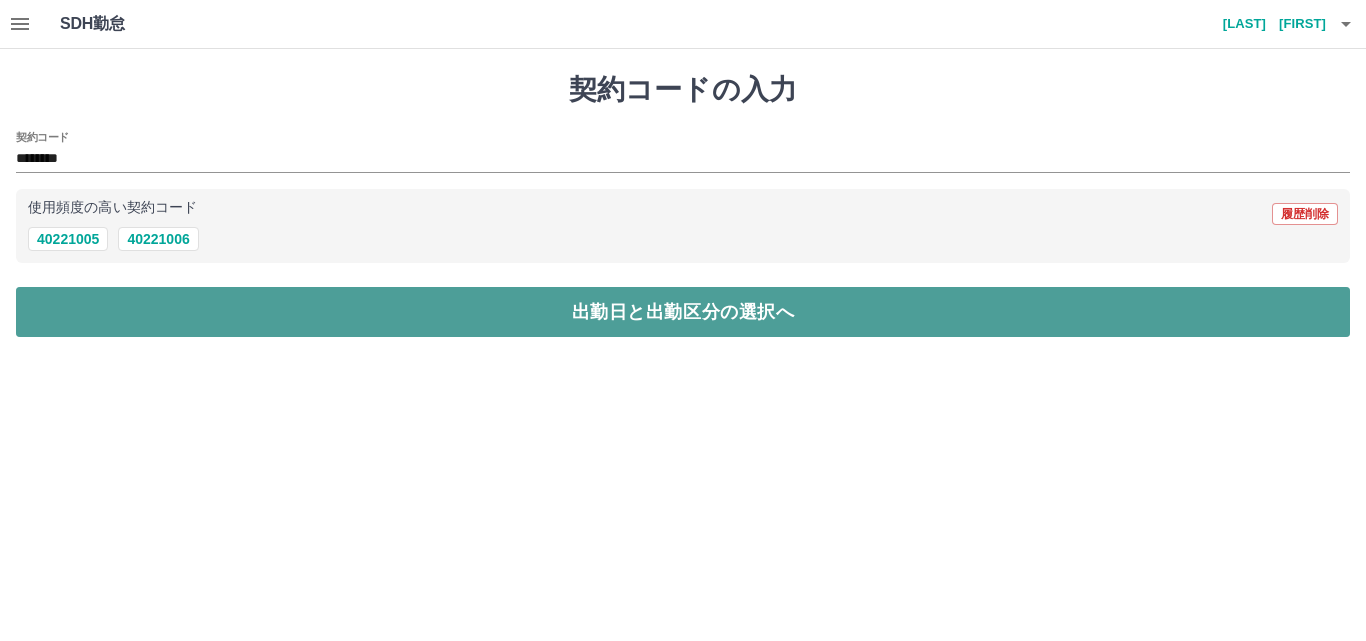 click on "出勤日と出勤区分の選択へ" at bounding box center (683, 312) 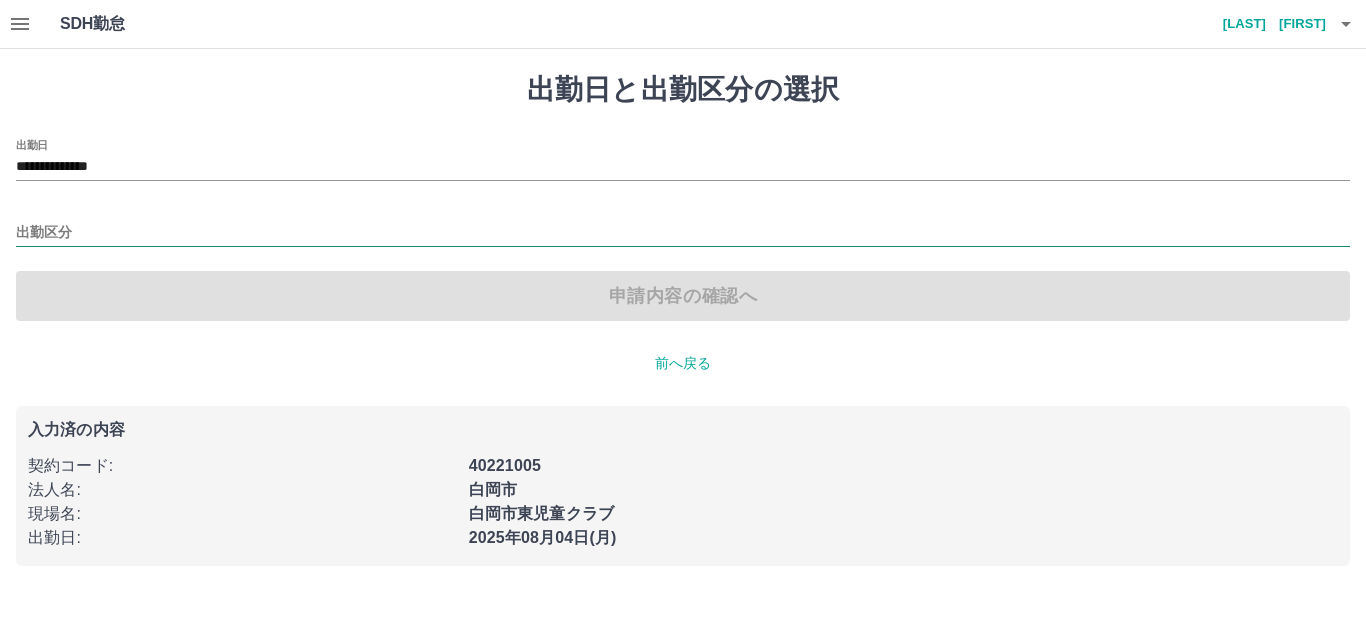 click on "出勤区分" at bounding box center [683, 233] 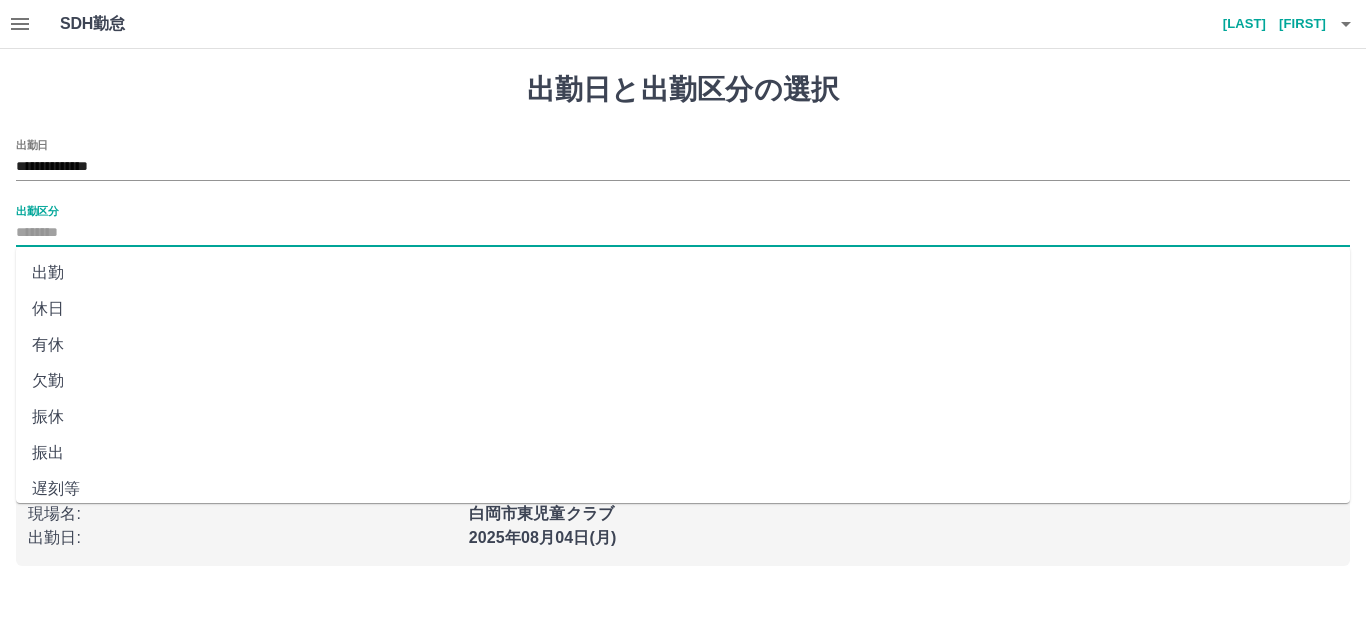 click on "出勤" at bounding box center (683, 273) 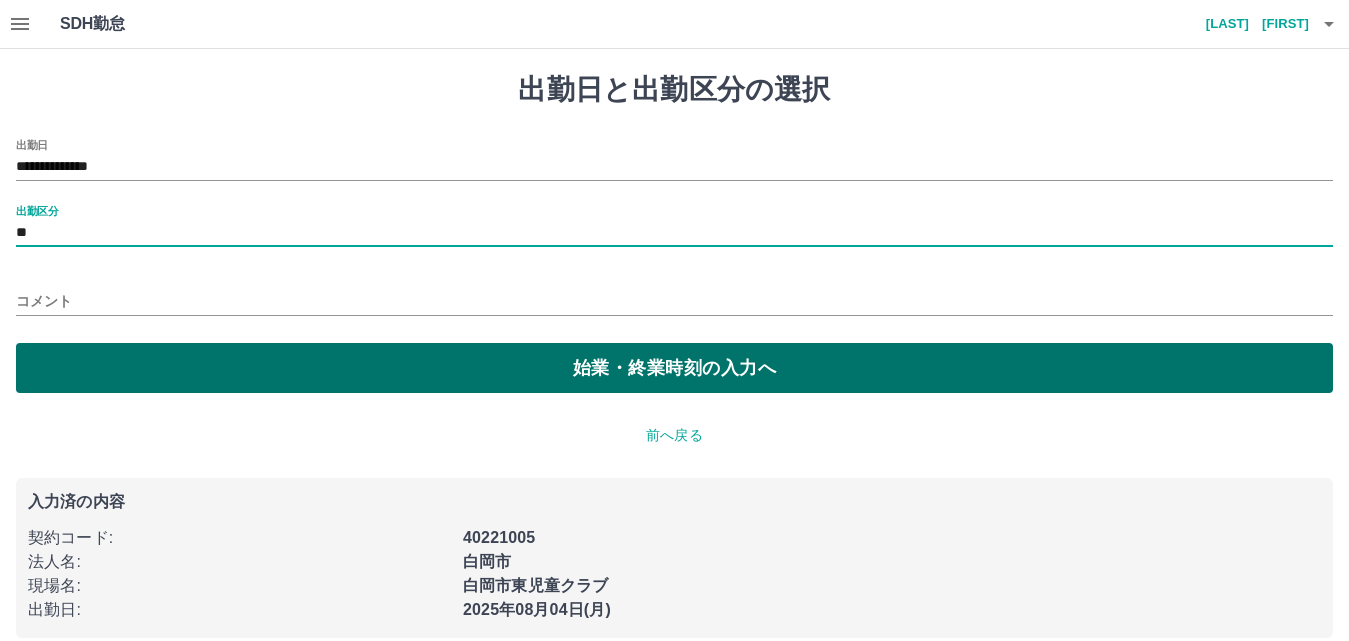 click on "始業・終業時刻の入力へ" at bounding box center (674, 368) 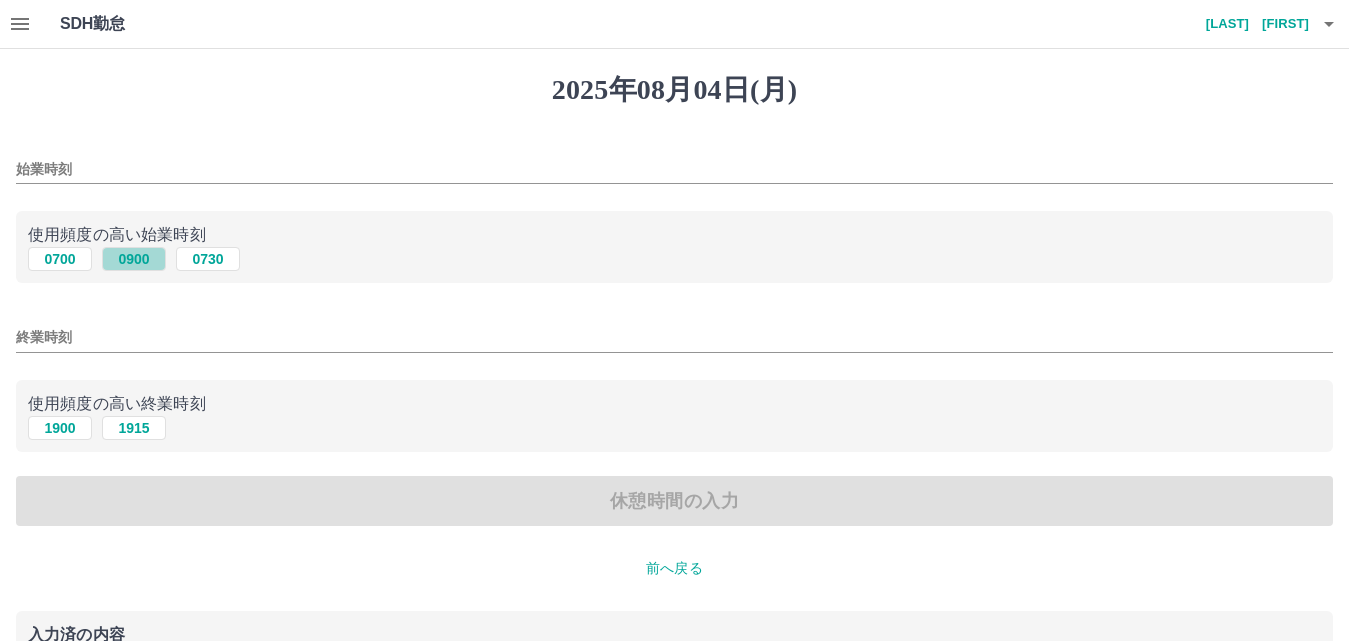 click on "0900" at bounding box center (134, 259) 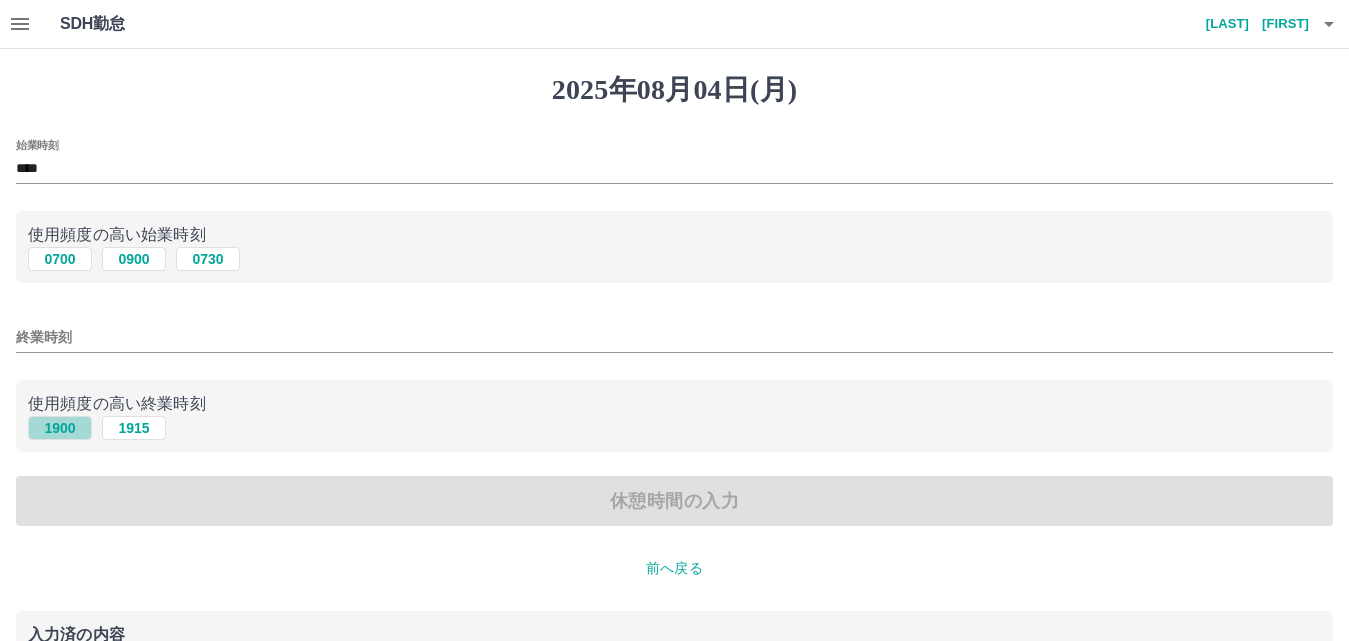 click on "1900" at bounding box center (60, 428) 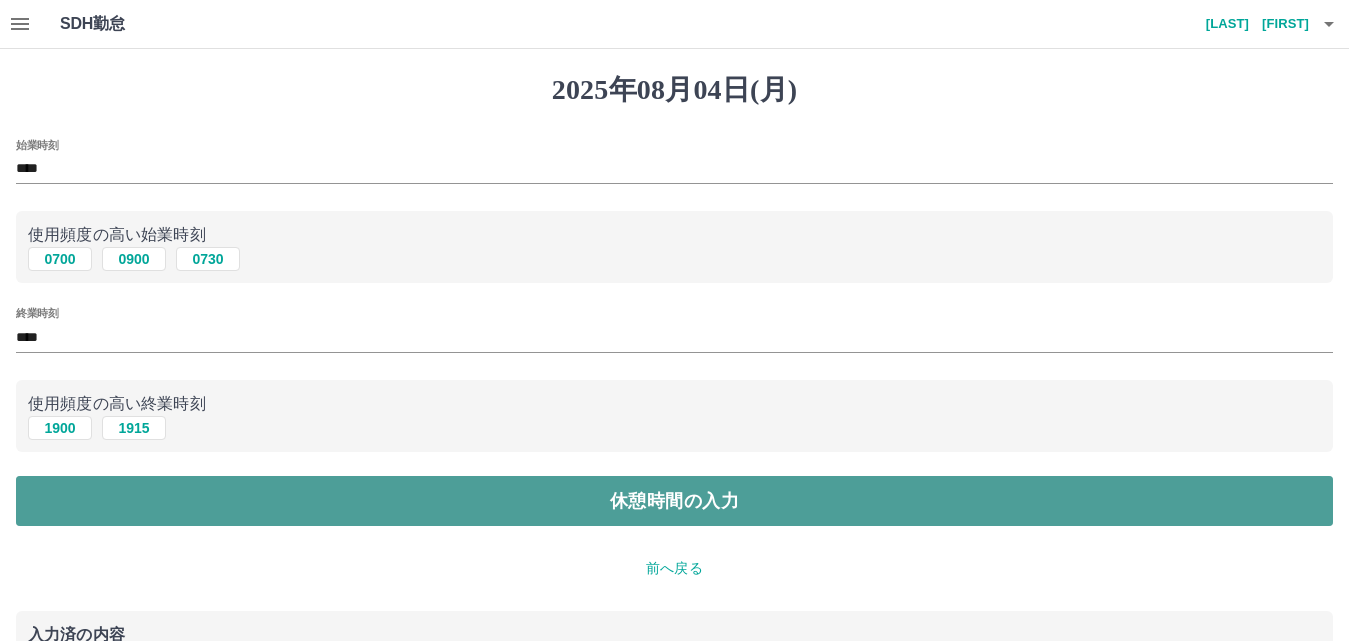 click on "休憩時間の入力" at bounding box center (674, 501) 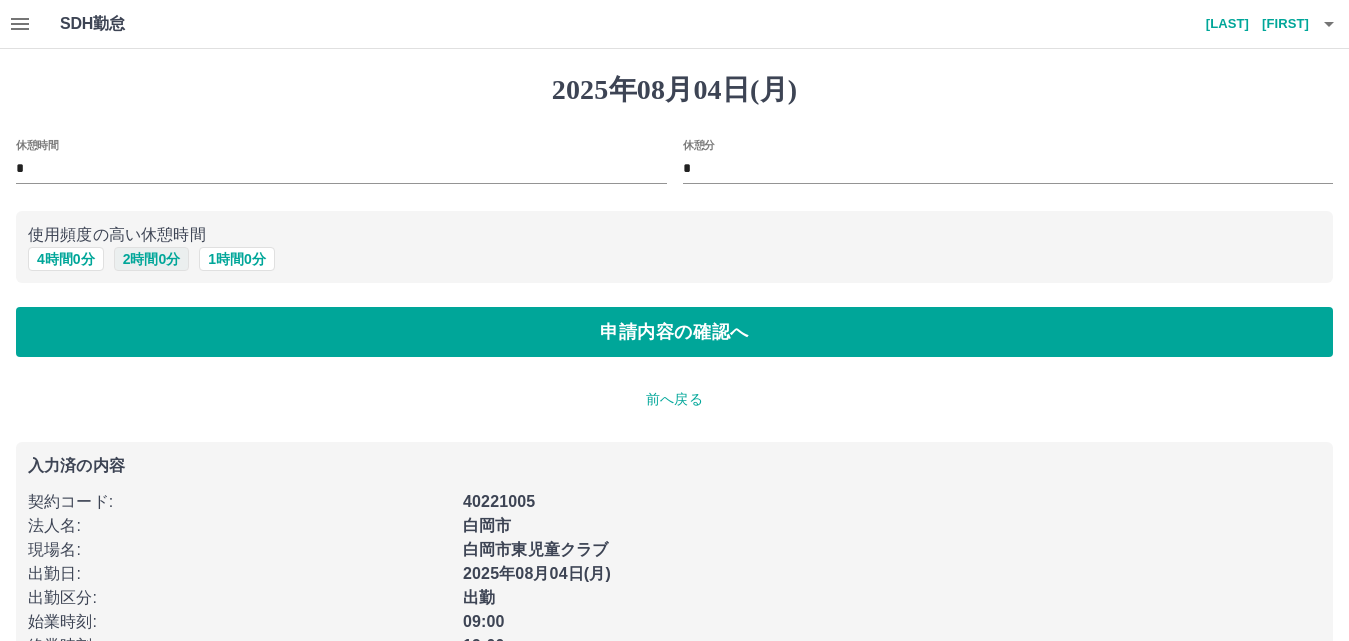 click on "2 時間 0 分" at bounding box center [152, 259] 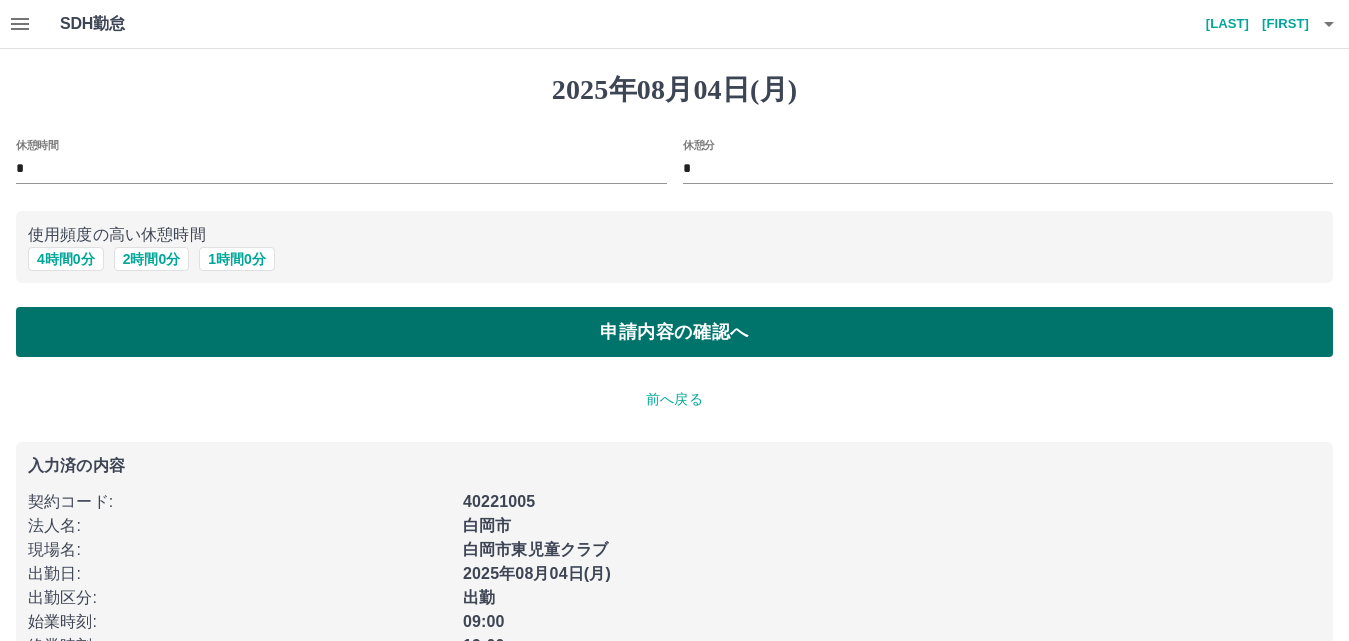 click on "申請内容の確認へ" at bounding box center (674, 332) 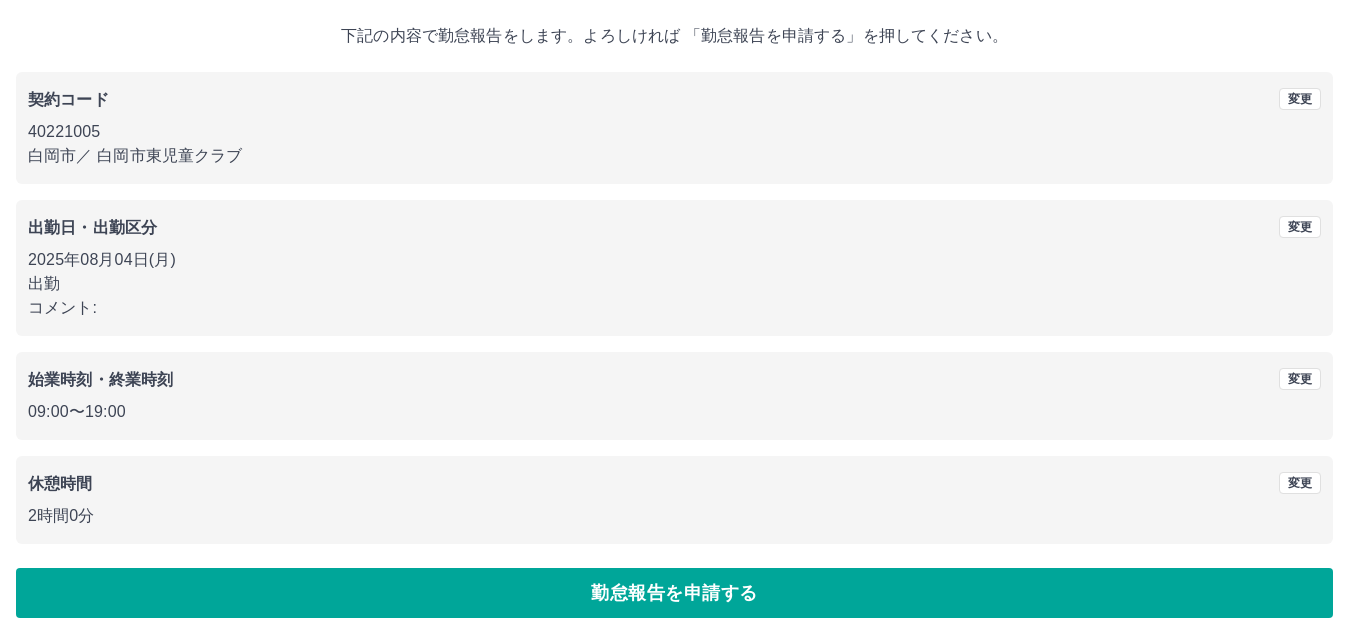 scroll, scrollTop: 108, scrollLeft: 0, axis: vertical 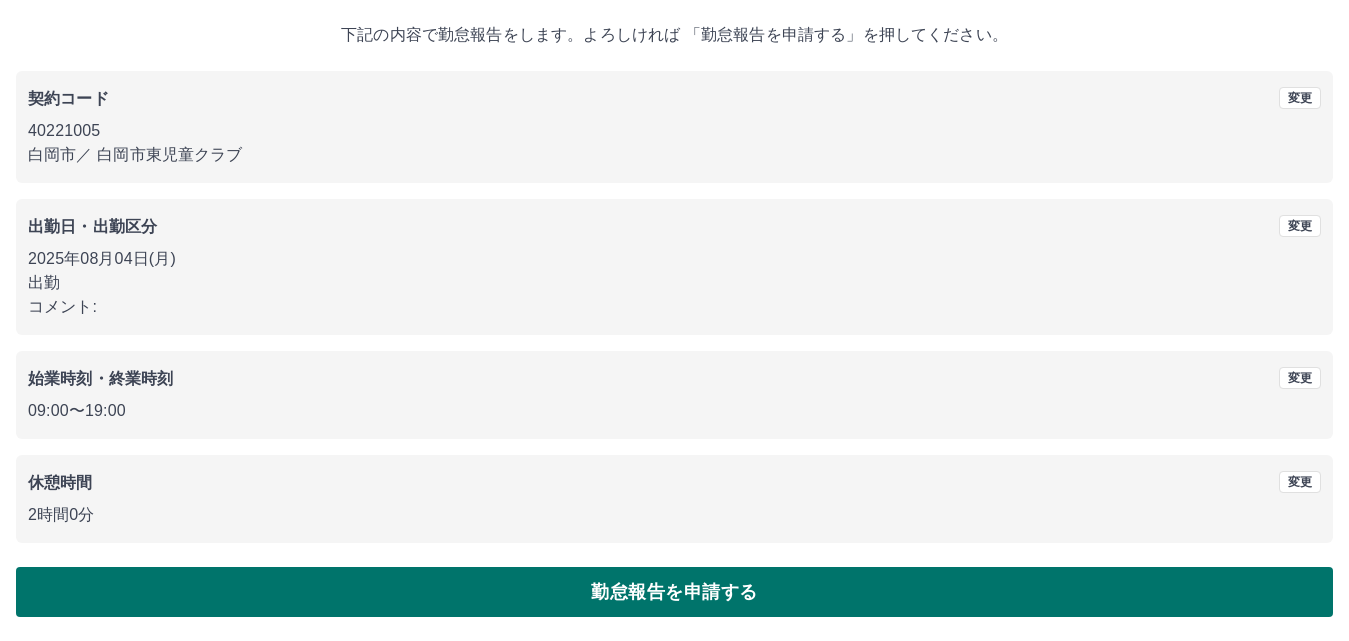 click on "勤怠報告を申請する" at bounding box center (674, 592) 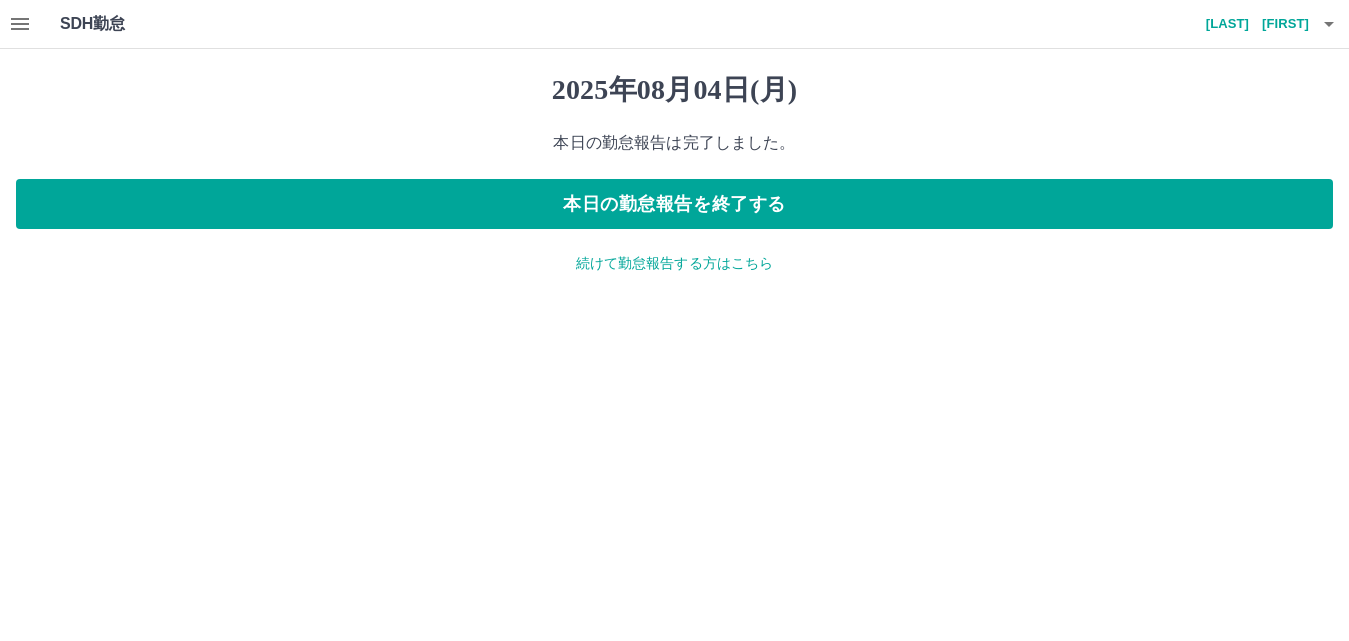 scroll, scrollTop: 0, scrollLeft: 0, axis: both 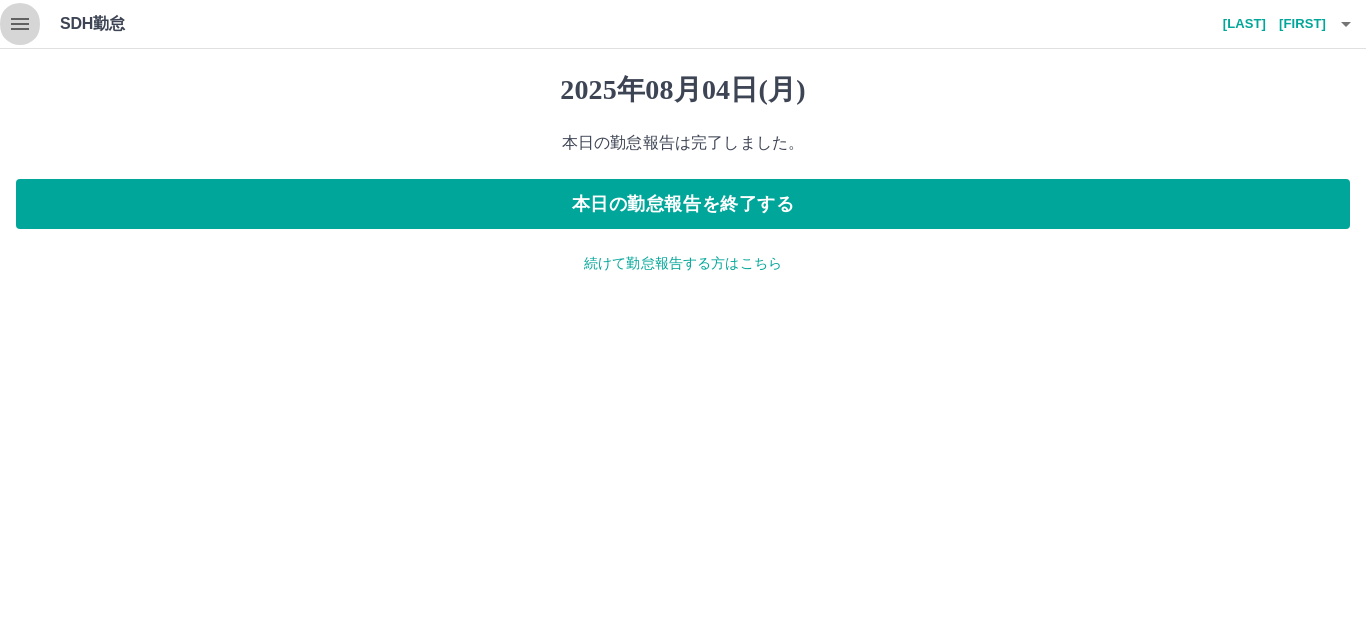 click 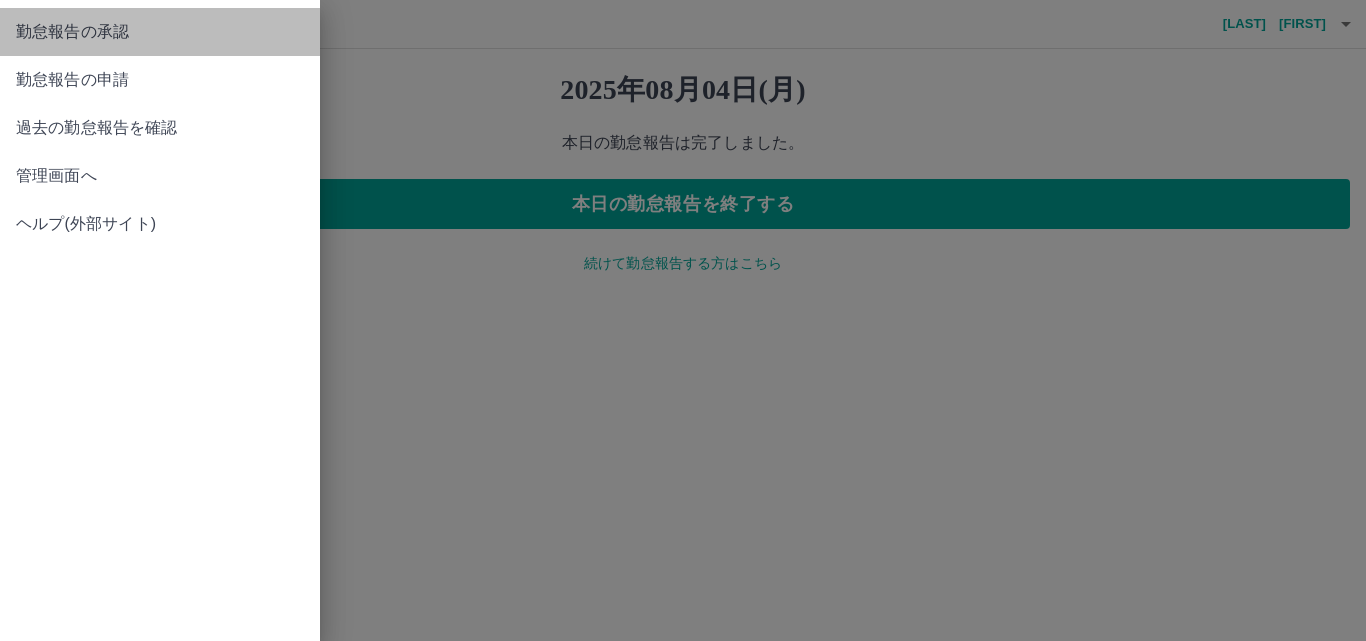 click on "勤怠報告の承認" at bounding box center [160, 32] 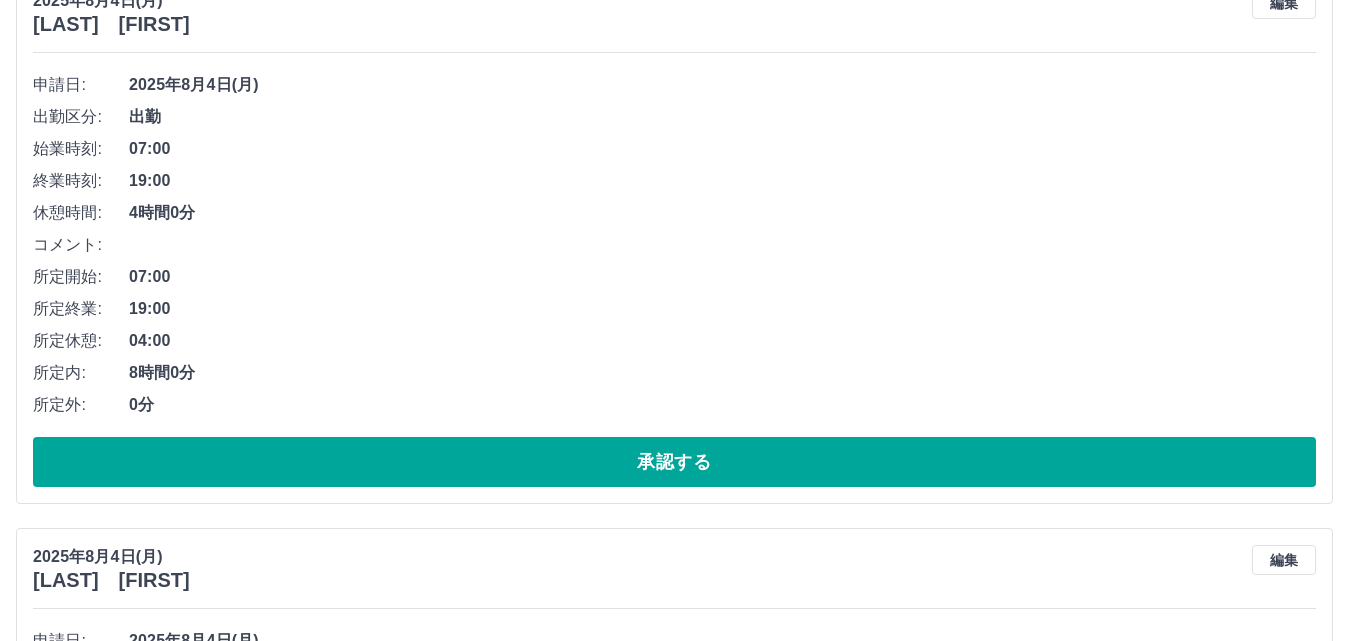 scroll, scrollTop: 300, scrollLeft: 0, axis: vertical 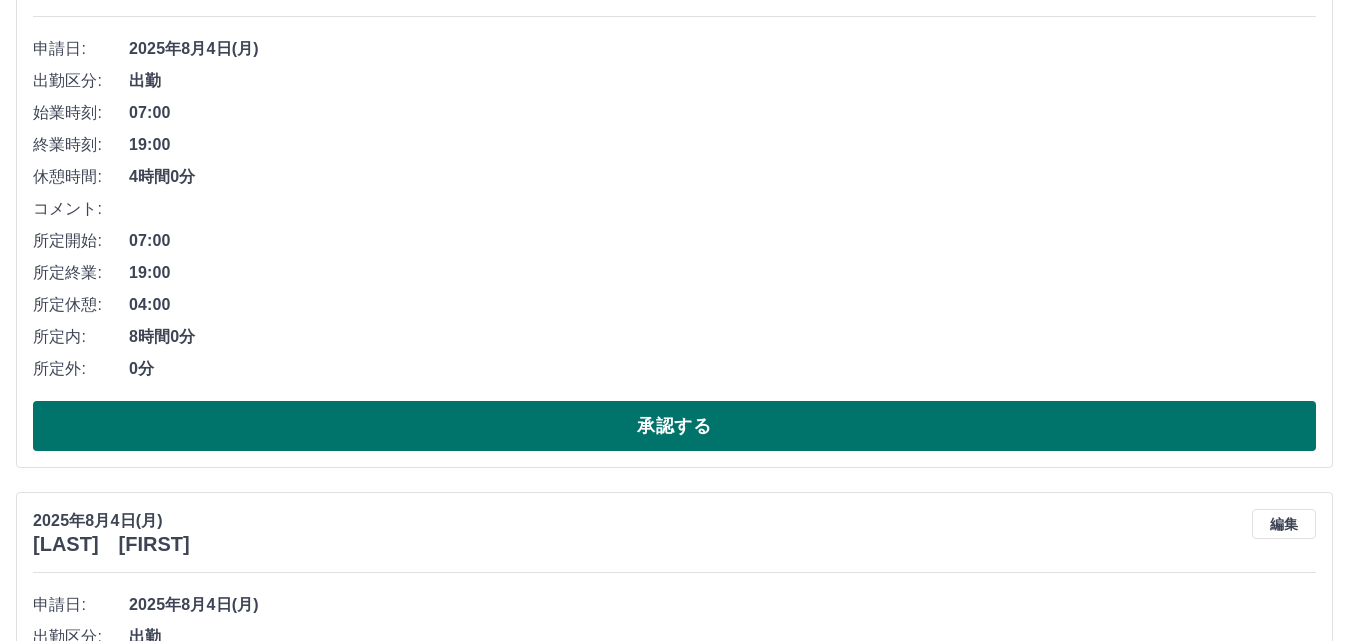 click on "承認する" at bounding box center (674, 426) 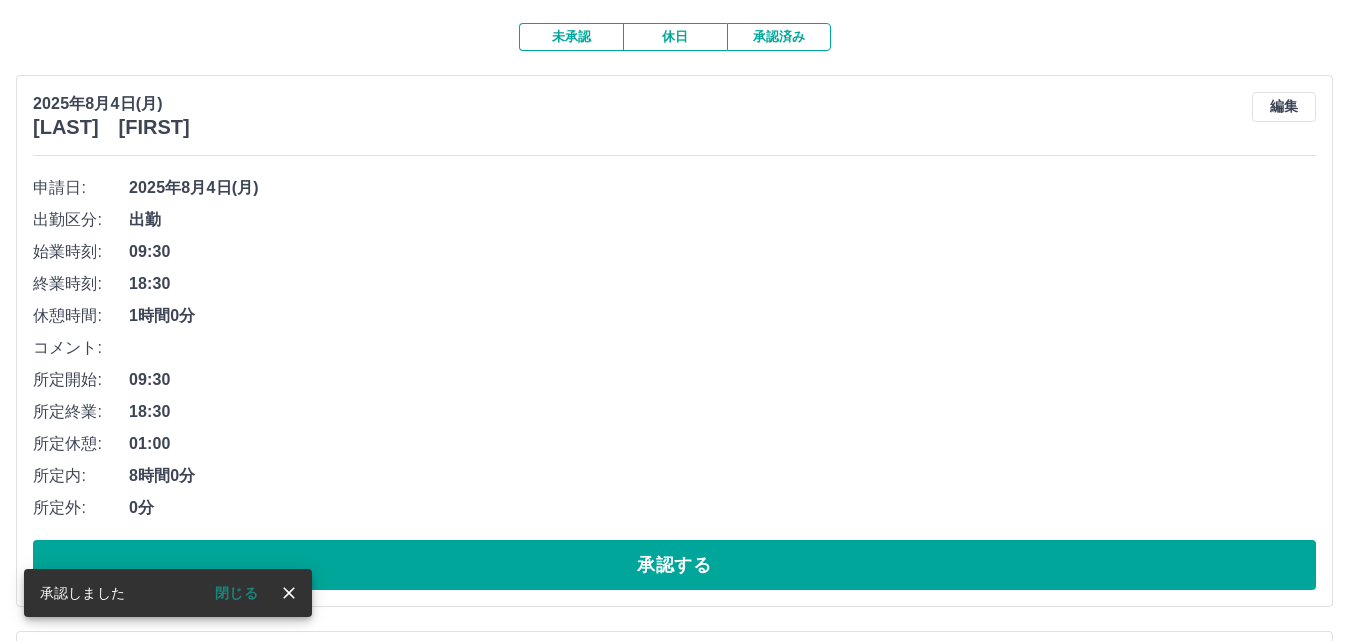 scroll, scrollTop: 200, scrollLeft: 0, axis: vertical 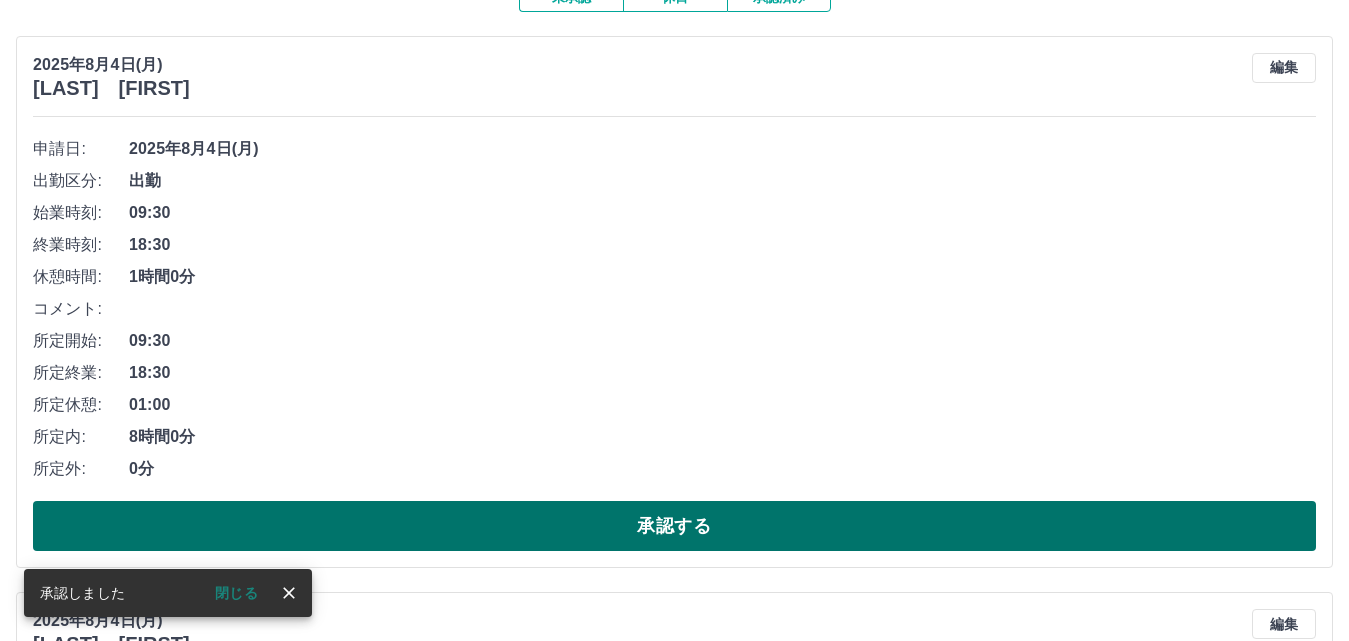 click on "承認する" at bounding box center (674, 526) 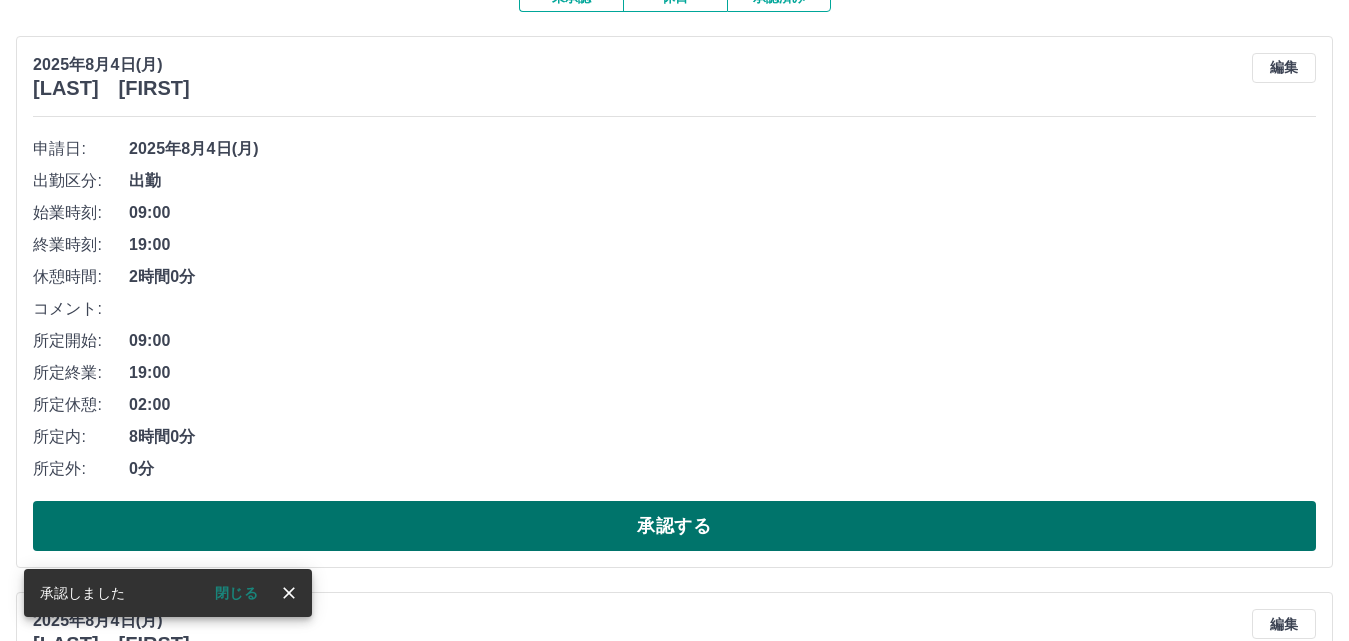 click on "承認する" at bounding box center [674, 526] 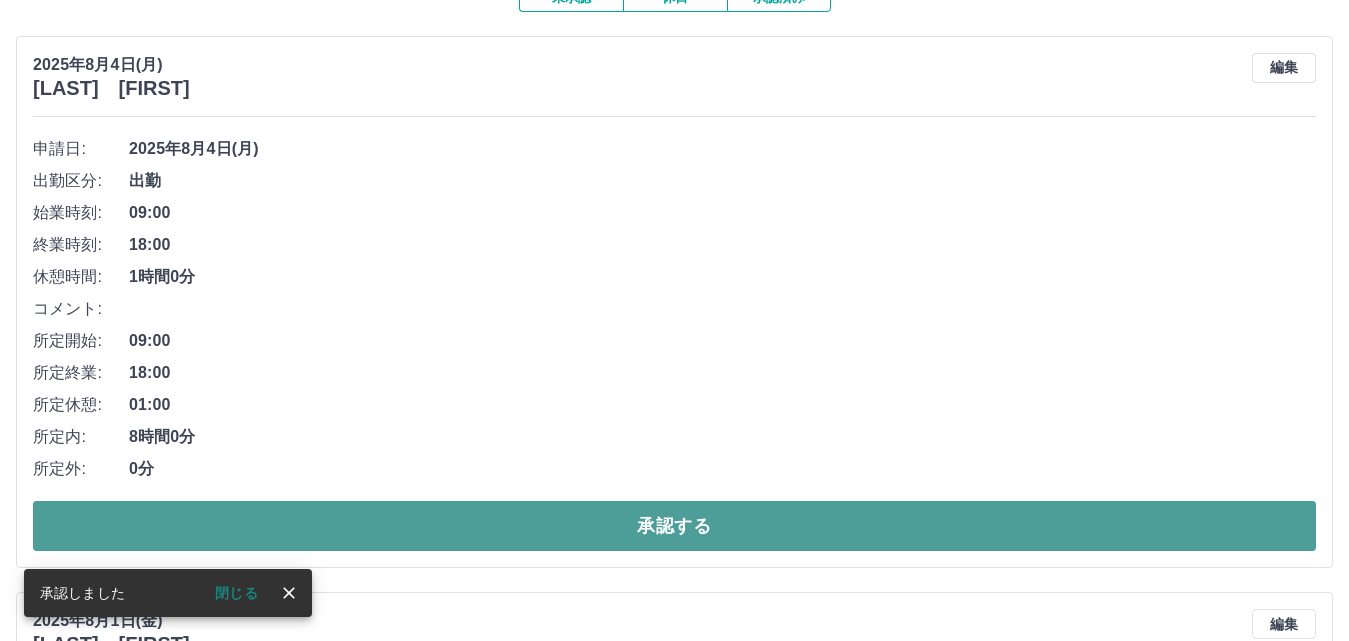 click on "承認する" at bounding box center [674, 526] 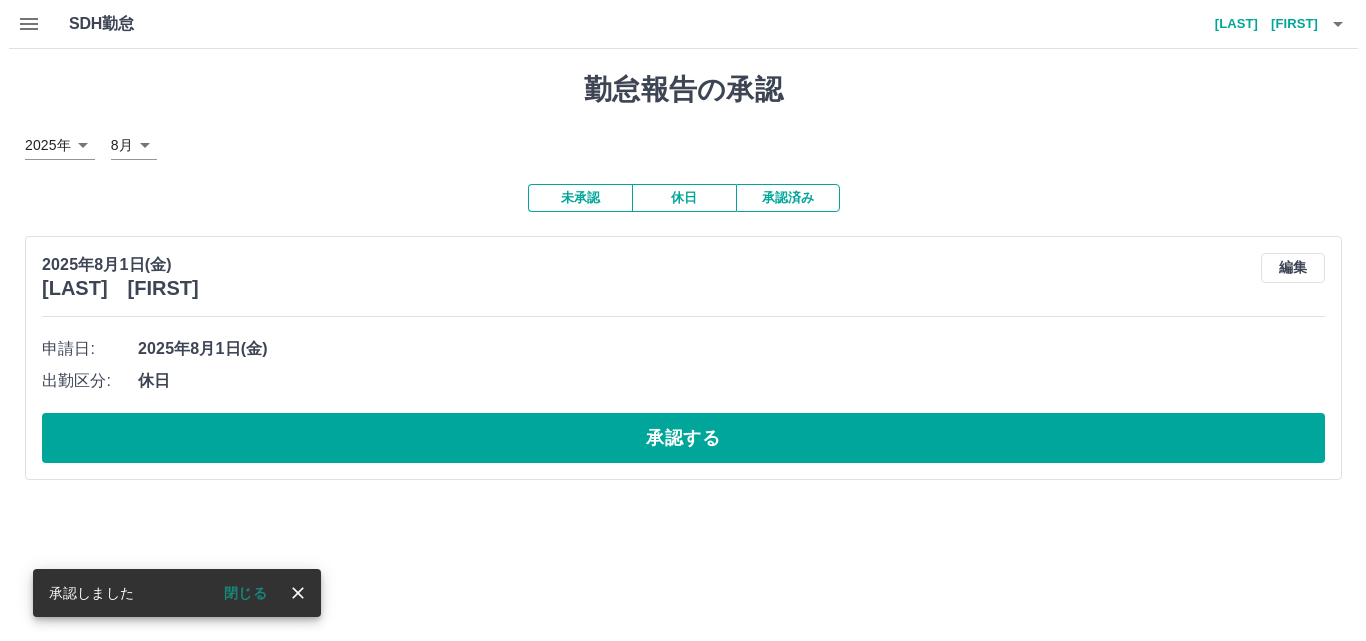 scroll, scrollTop: 0, scrollLeft: 0, axis: both 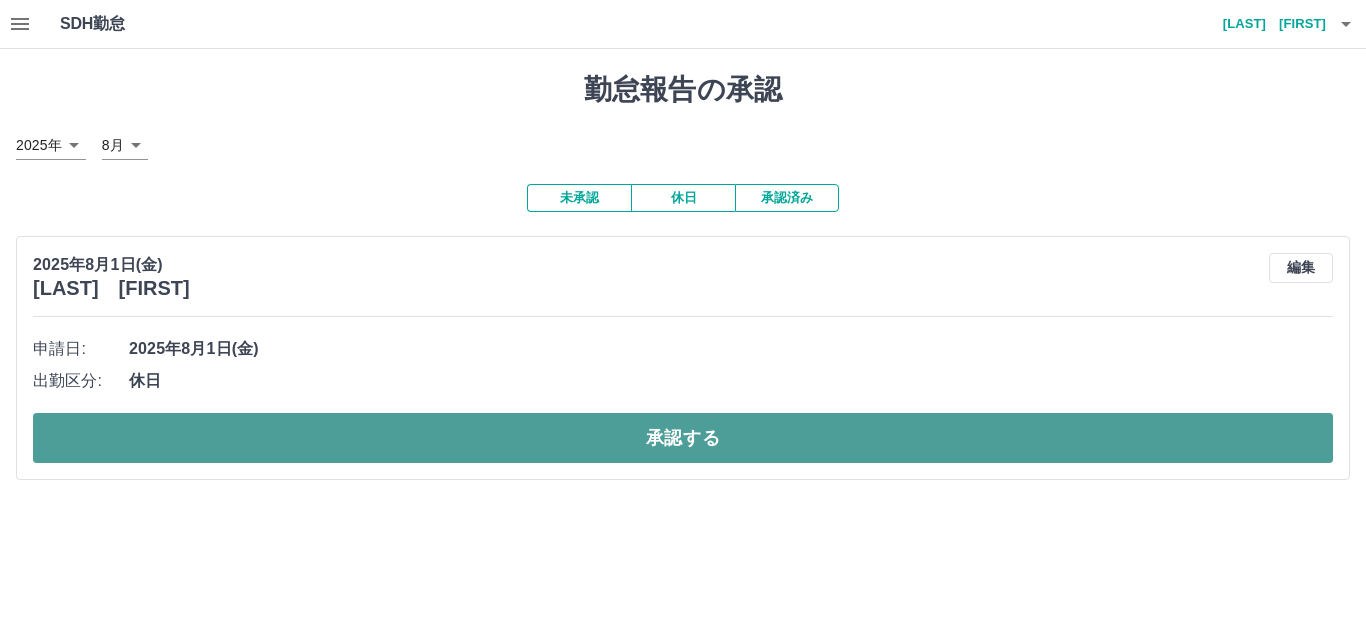 click on "承認する" at bounding box center [683, 438] 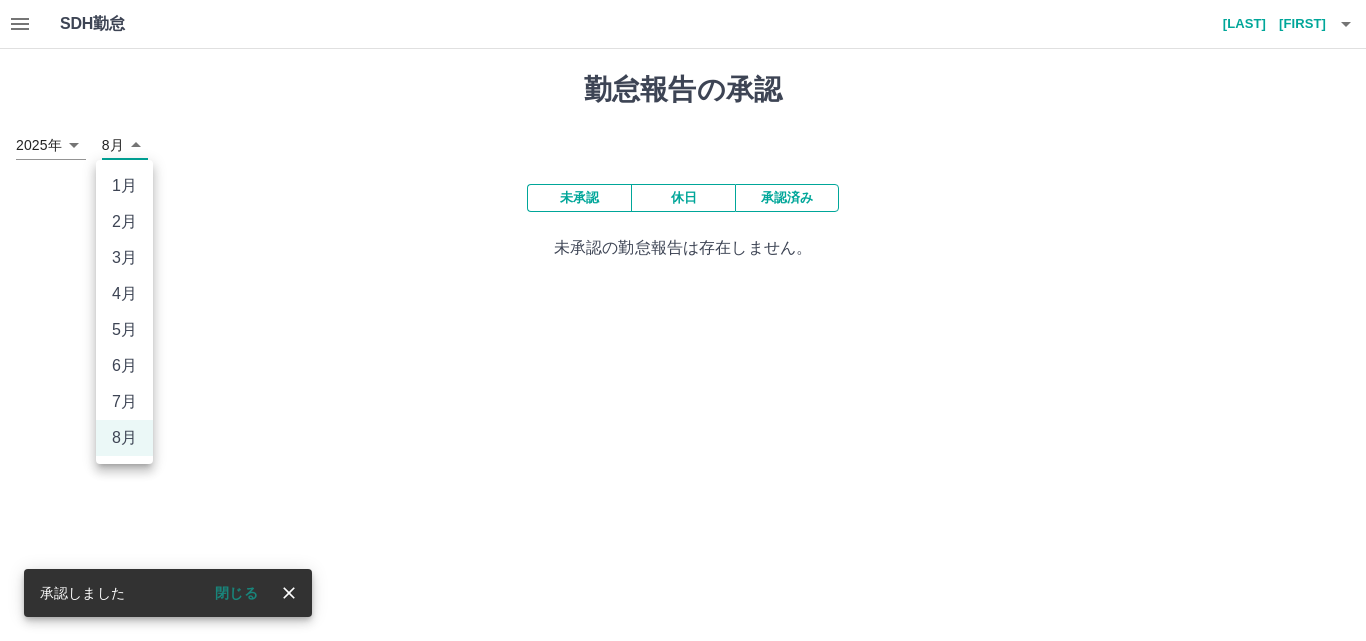 click on "SDH勤怠 戸田　節子 承認しました 閉じる 勤怠報告の承認 2025年 **** 8月 * 未承認 休日 承認済み 未承認の勤怠報告は存在しません。 SDH勤怠 1月 2月 3月 4月 5月 6月 7月 8月" at bounding box center (683, 142) 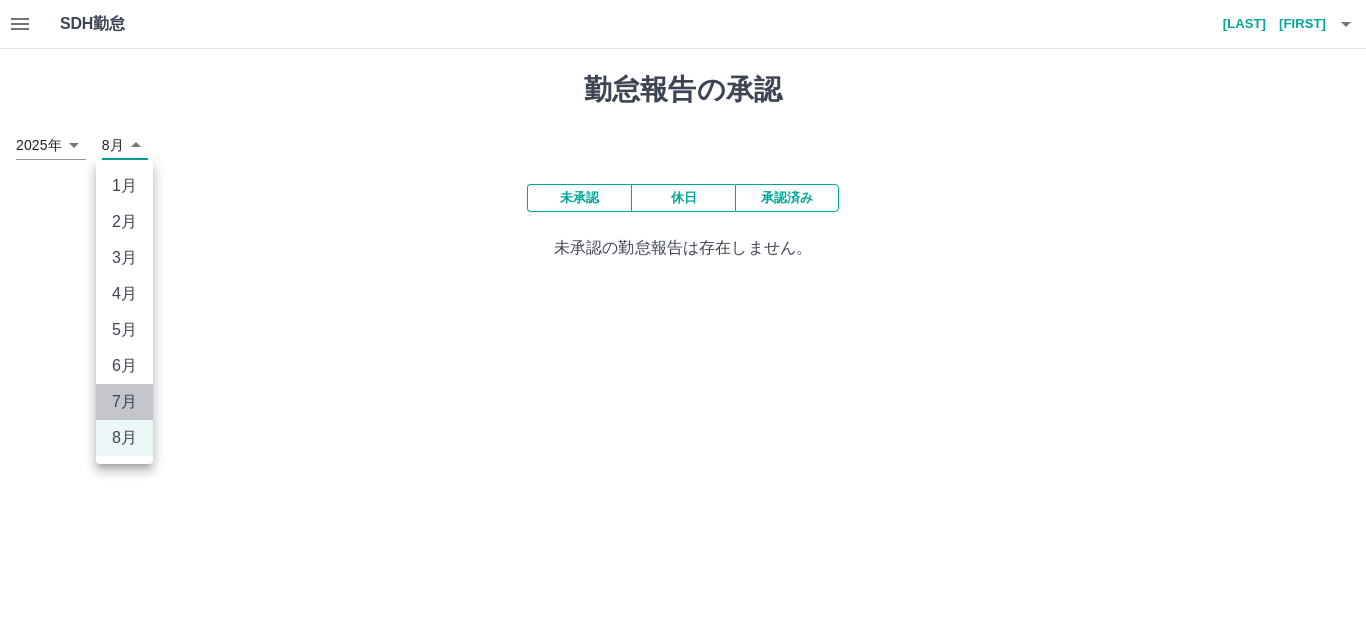 click on "7月" at bounding box center [124, 402] 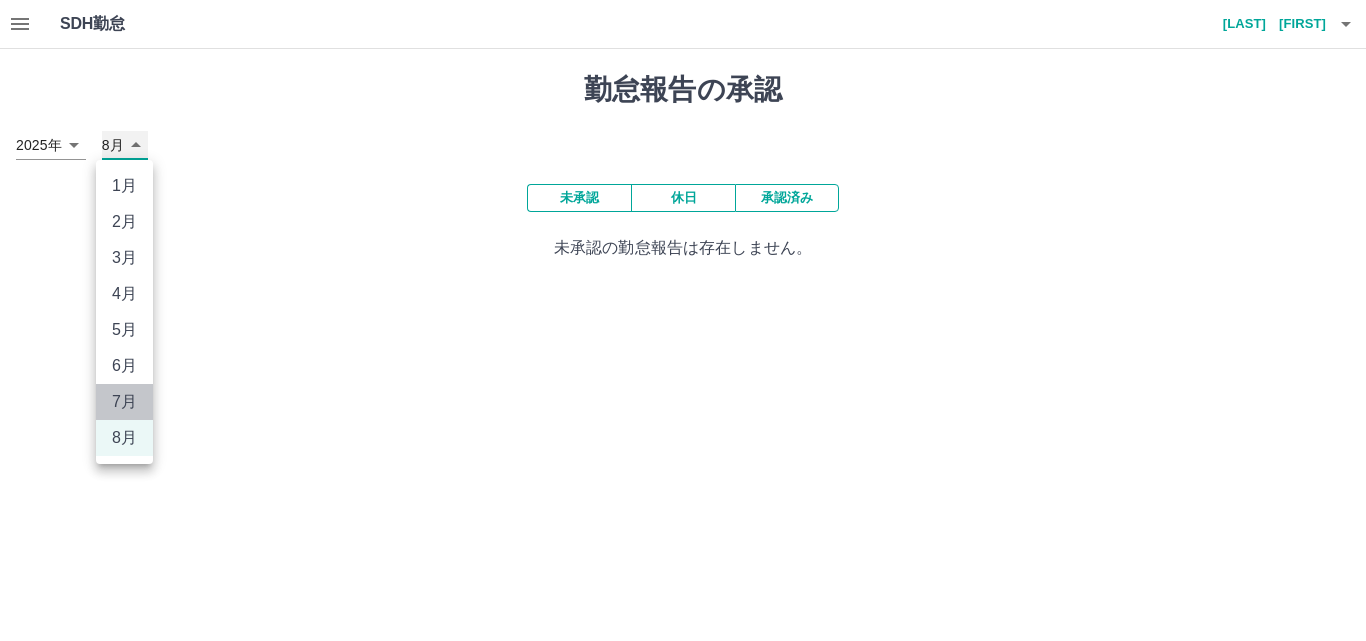type on "*" 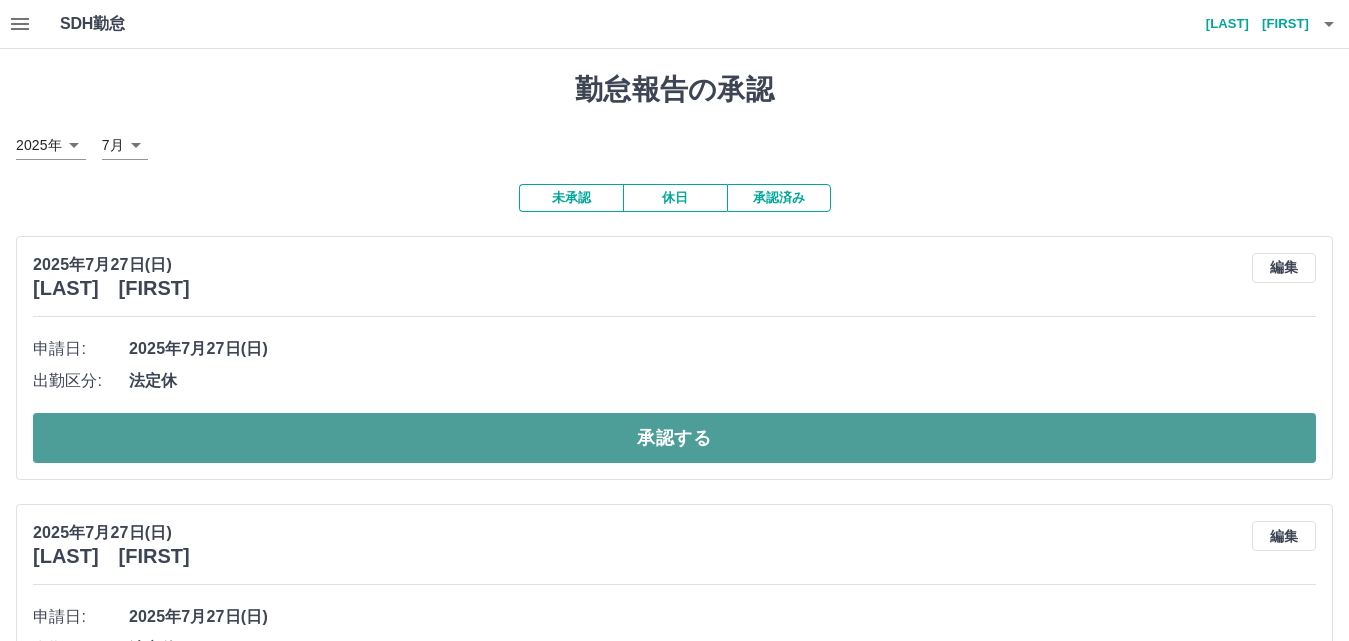 click on "承認する" at bounding box center [674, 438] 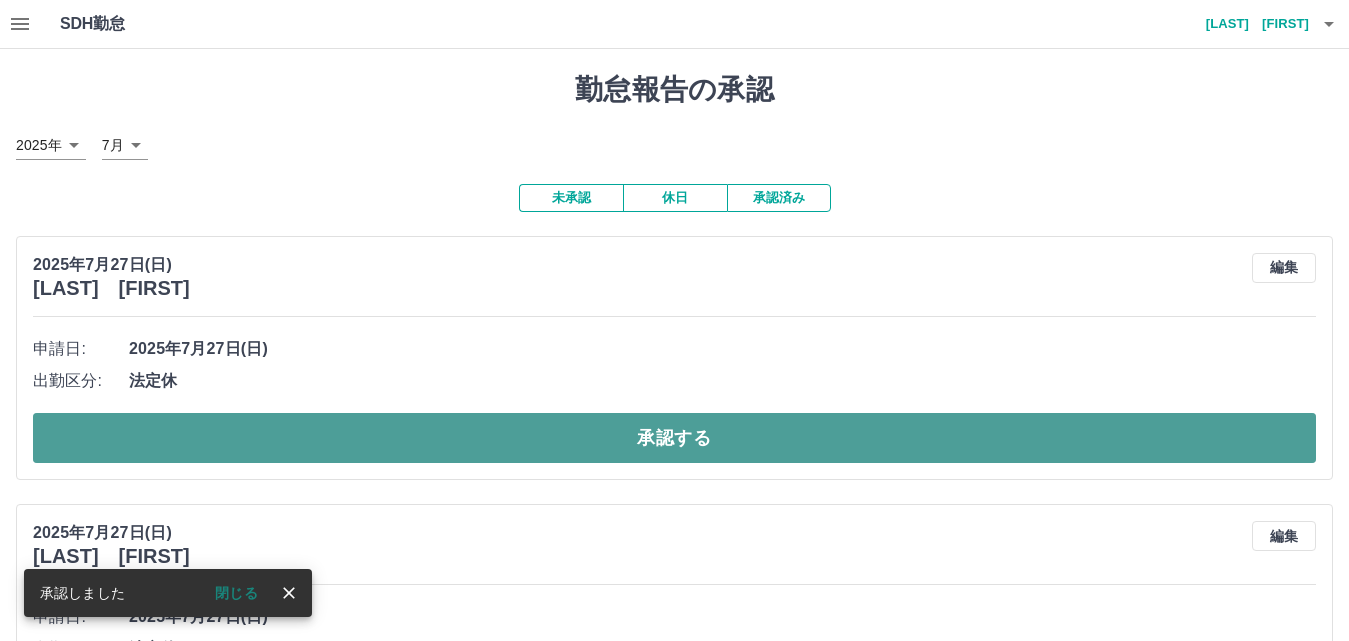 click on "承認する" at bounding box center [674, 438] 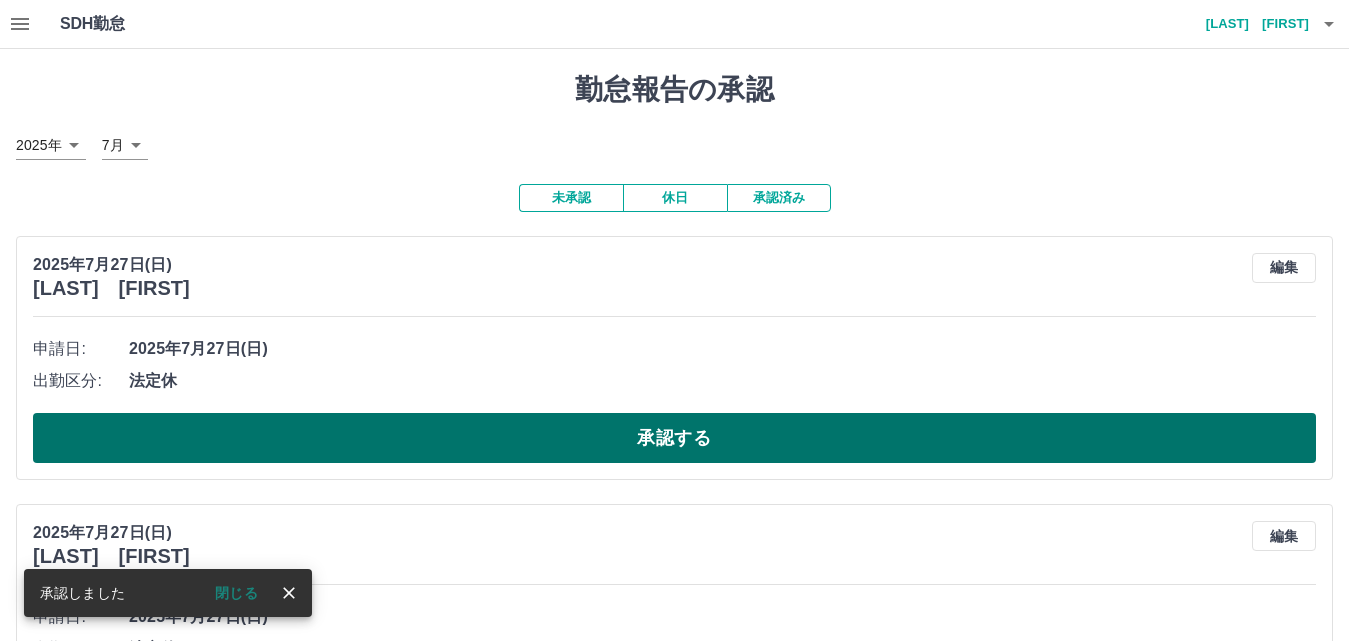 click on "承認する" at bounding box center (674, 438) 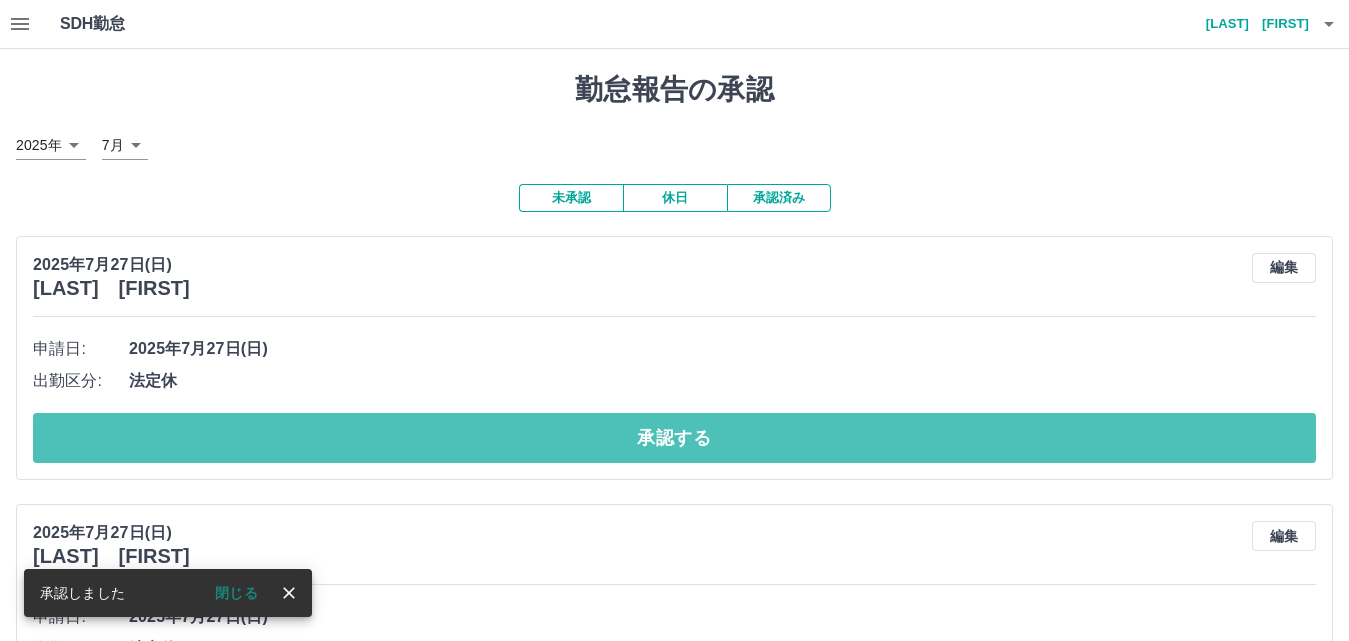 click on "承認する" at bounding box center [674, 438] 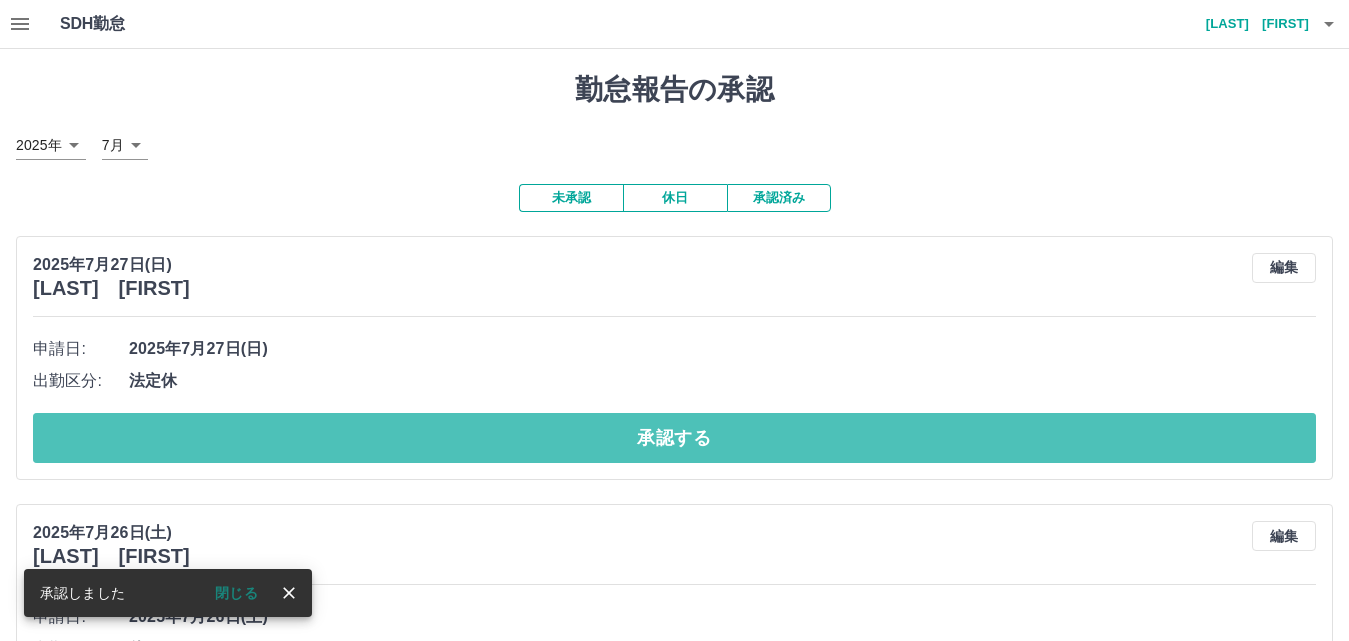 click on "承認する" at bounding box center [674, 438] 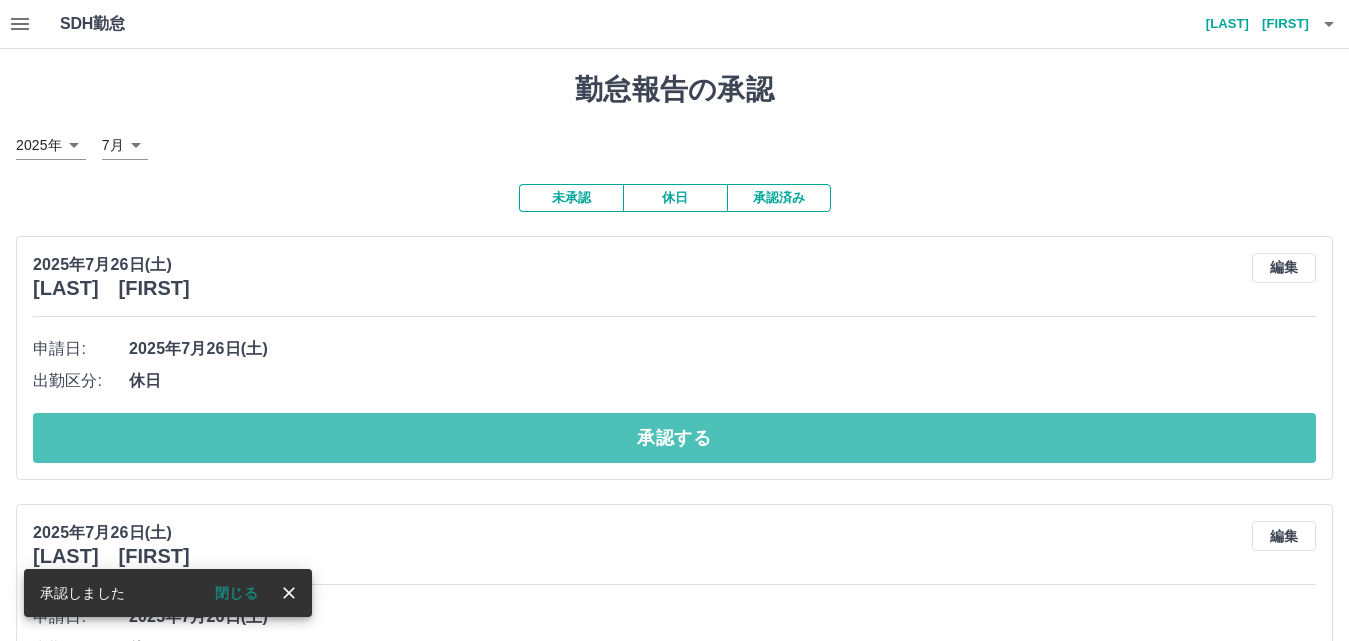 click on "承認する" at bounding box center (674, 438) 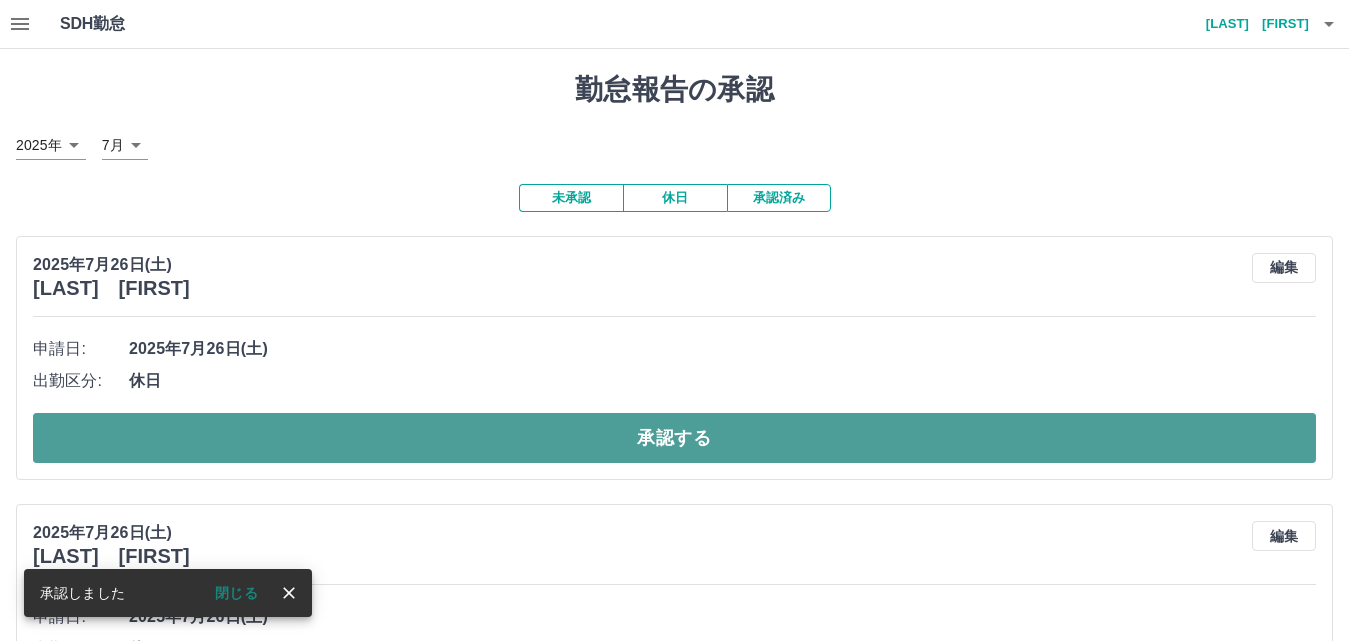 click on "承認する" at bounding box center (674, 438) 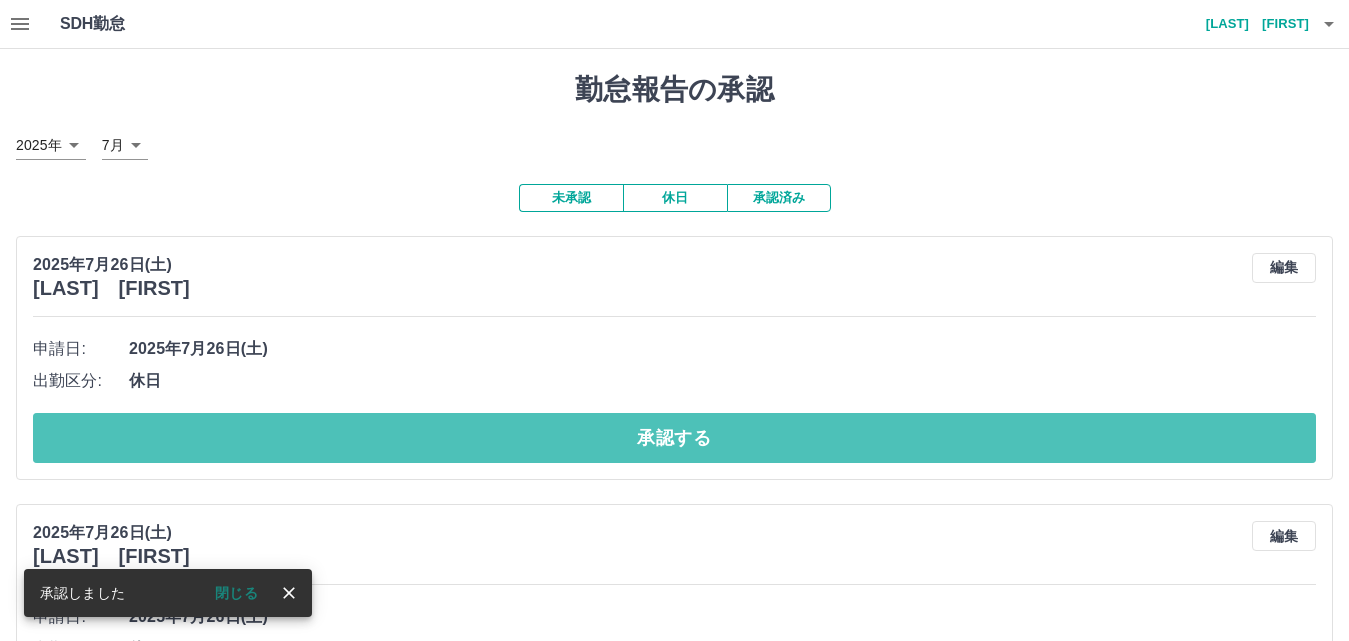 click on "承認する" at bounding box center (674, 438) 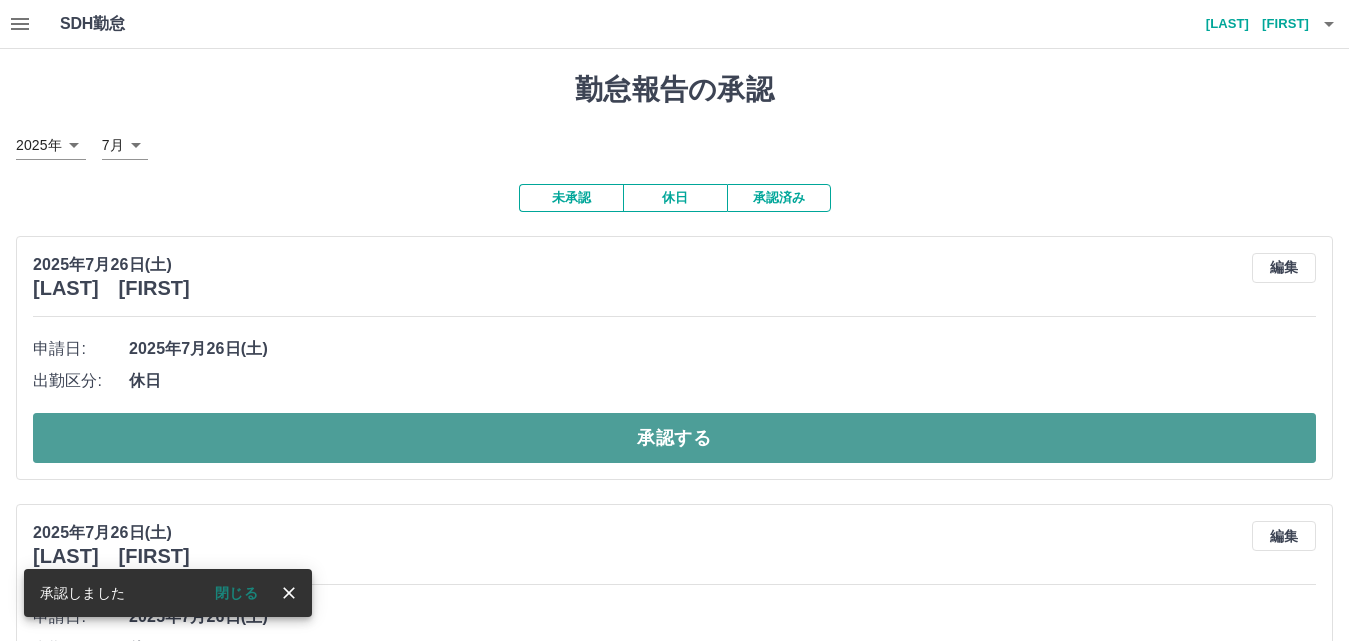 click on "承認する" at bounding box center (674, 438) 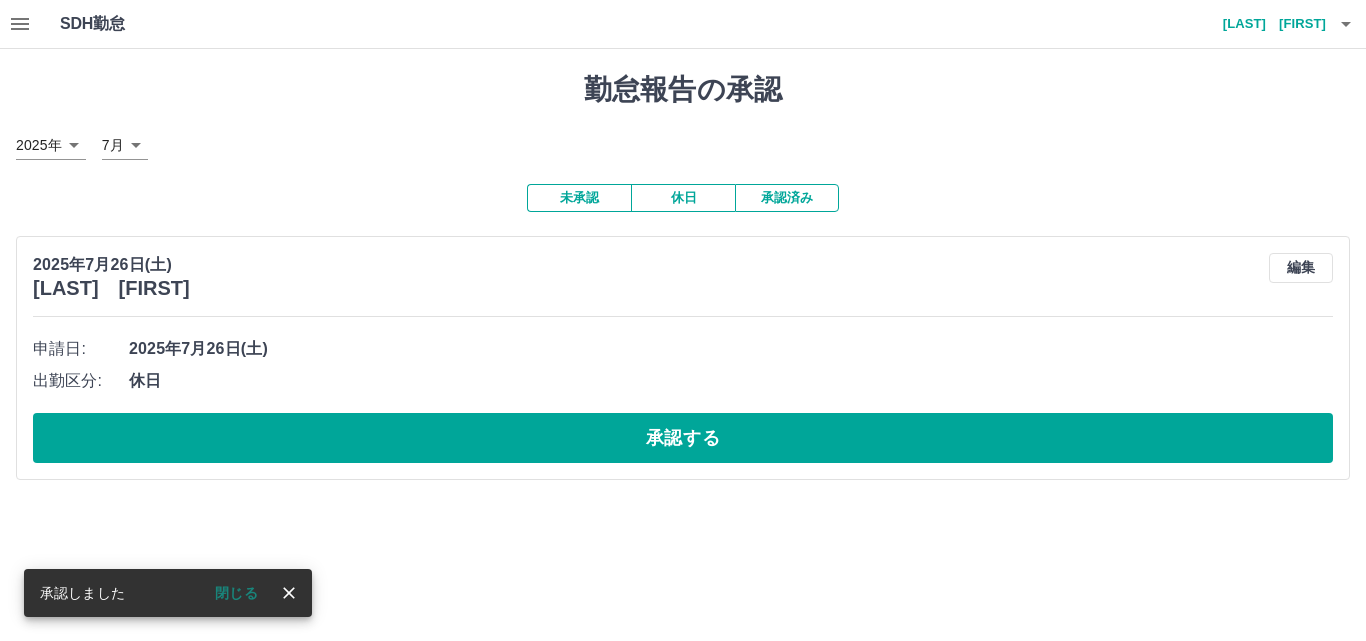 click on "承認する" at bounding box center [683, 438] 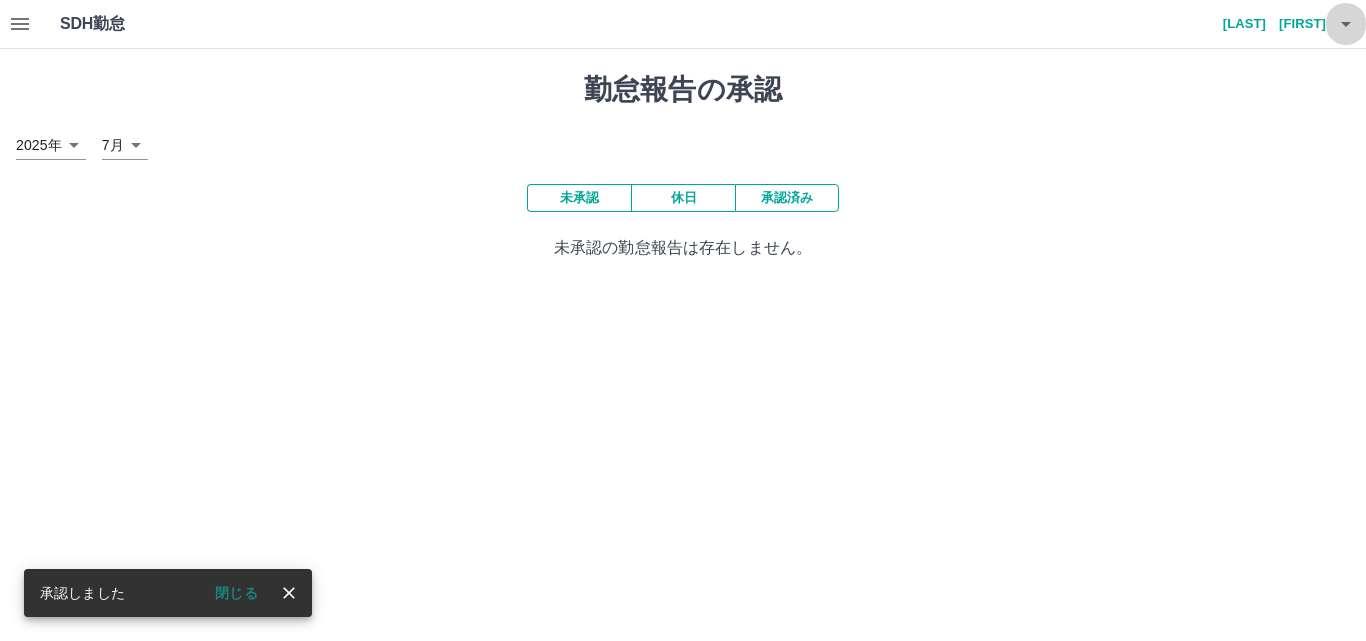click at bounding box center (1346, 24) 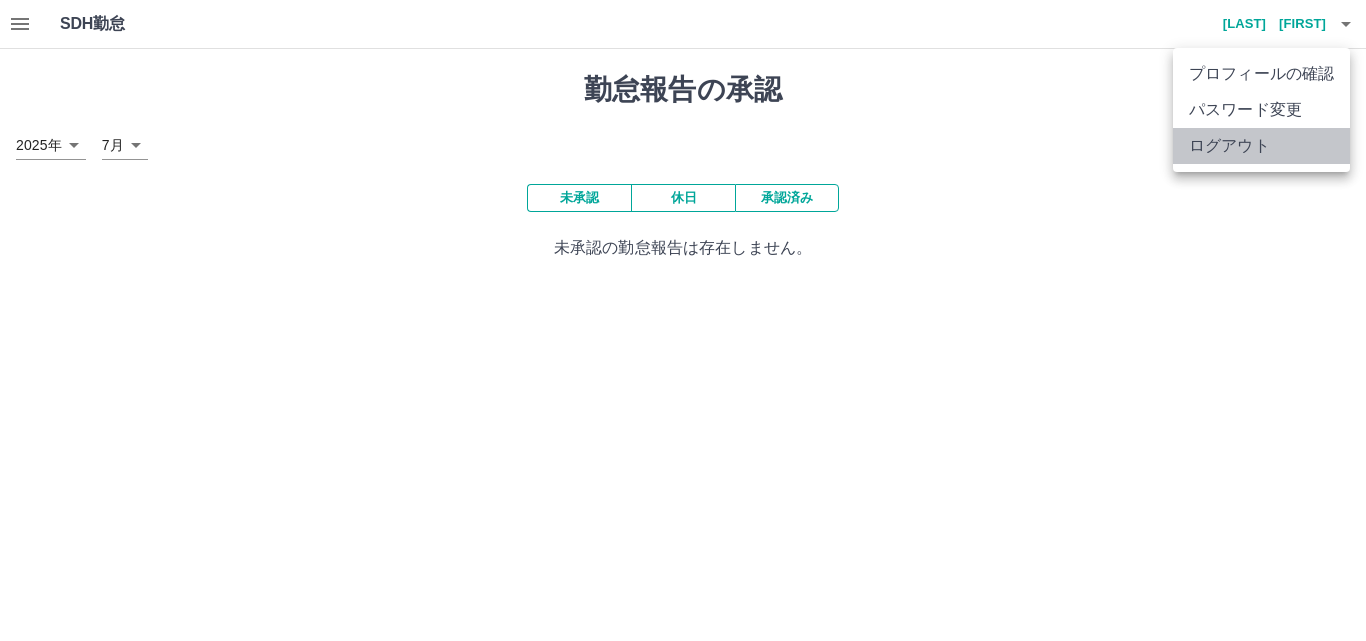 click on "ログアウト" at bounding box center (1261, 146) 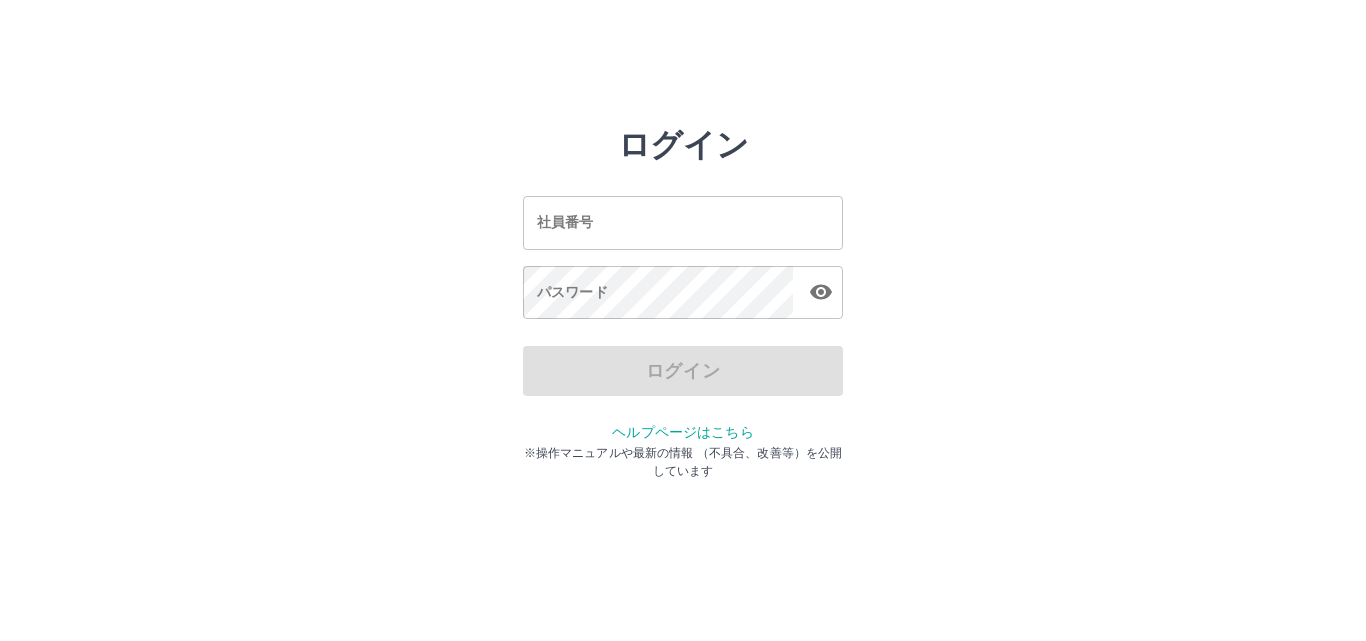 scroll, scrollTop: 0, scrollLeft: 0, axis: both 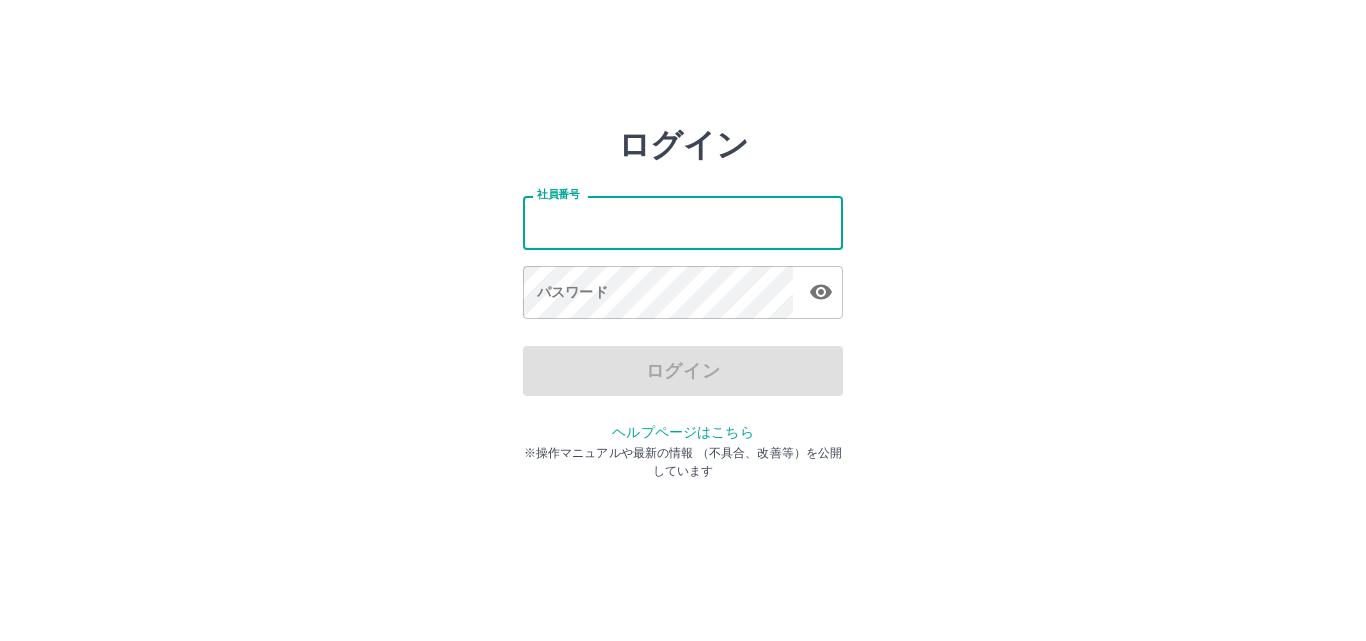 click on "社員番号" at bounding box center [683, 222] 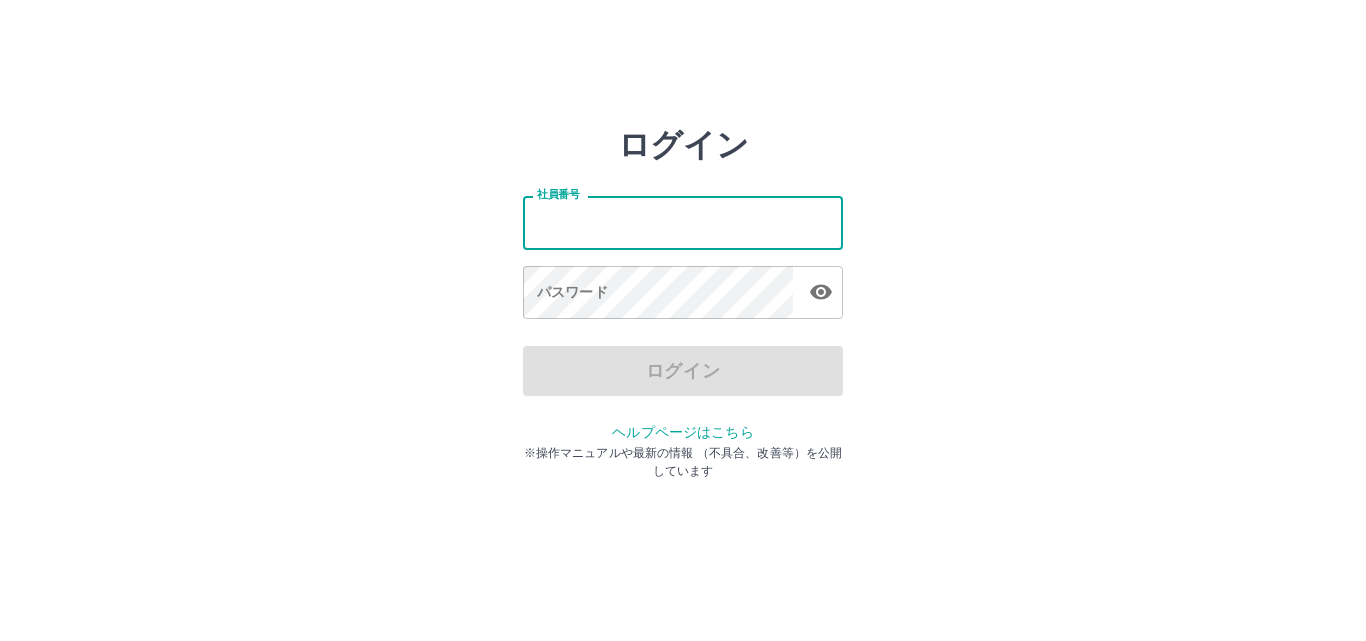 type on "*******" 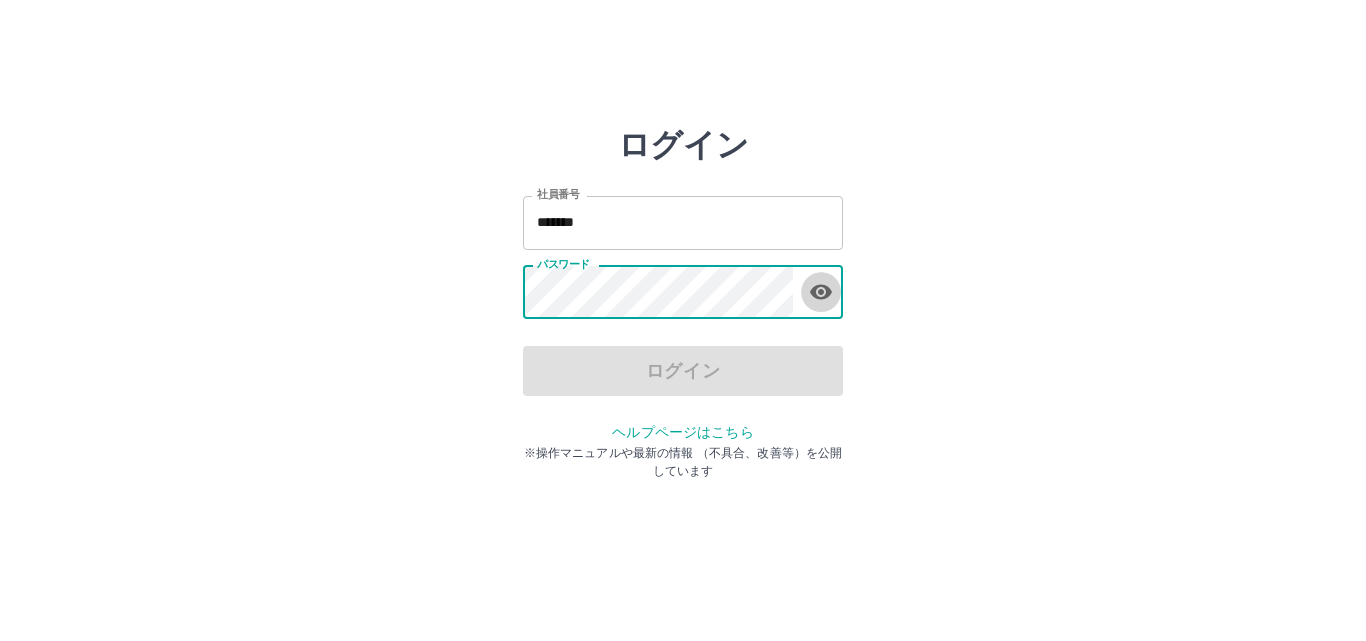 click 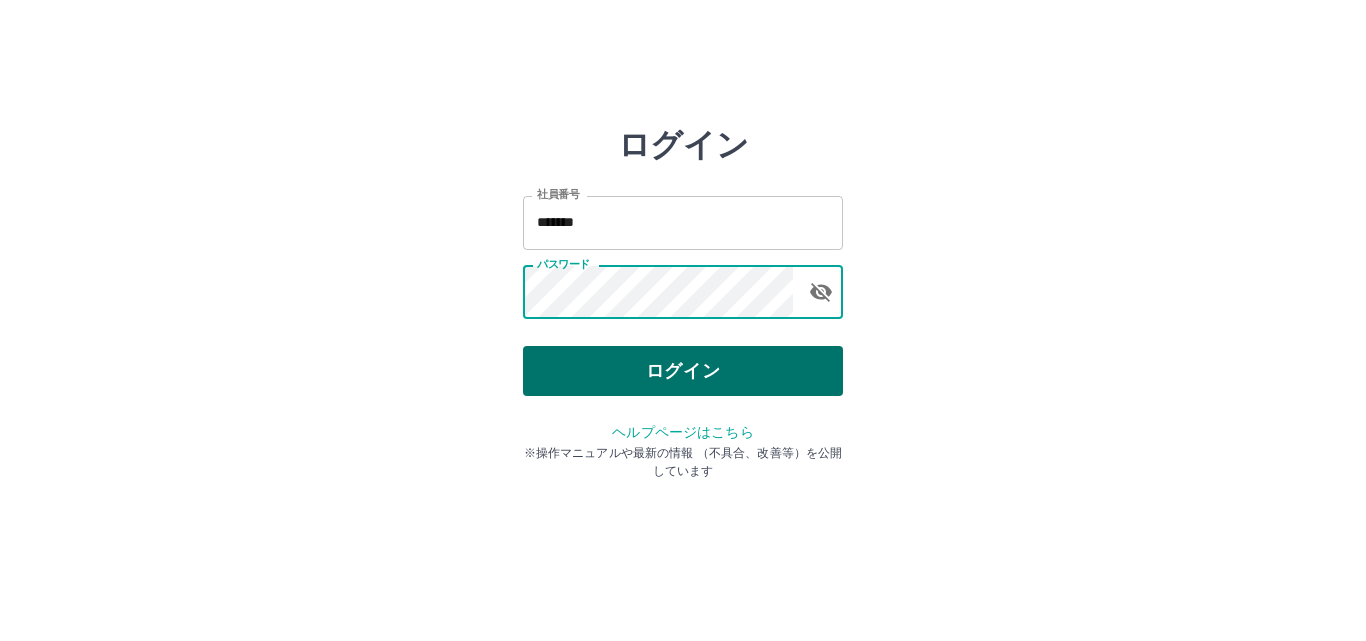 click on "ログイン" at bounding box center [683, 371] 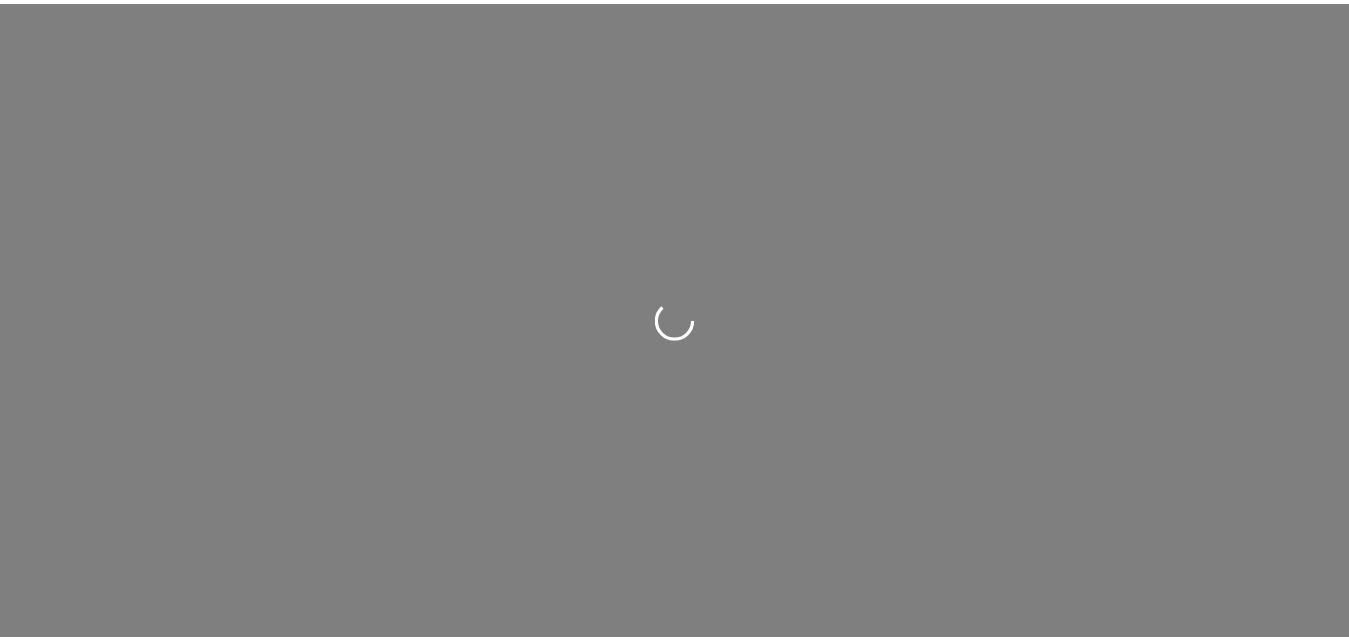 scroll, scrollTop: 0, scrollLeft: 0, axis: both 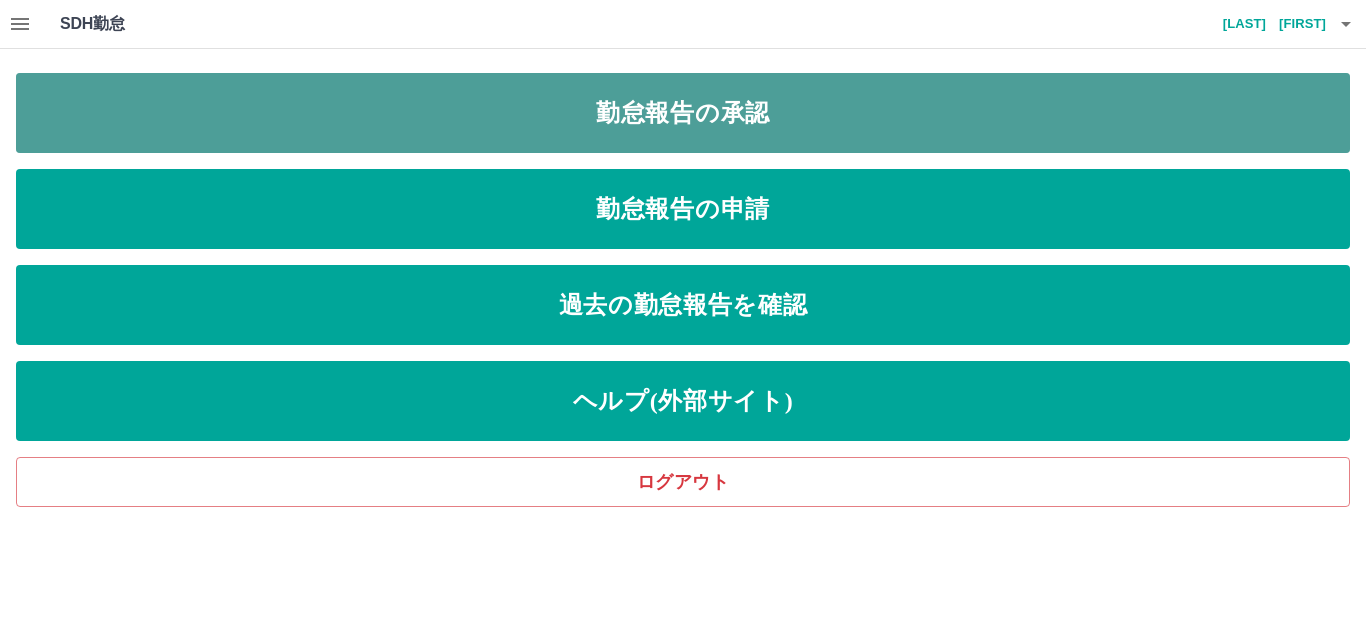 click on "勤怠報告の承認" at bounding box center (683, 113) 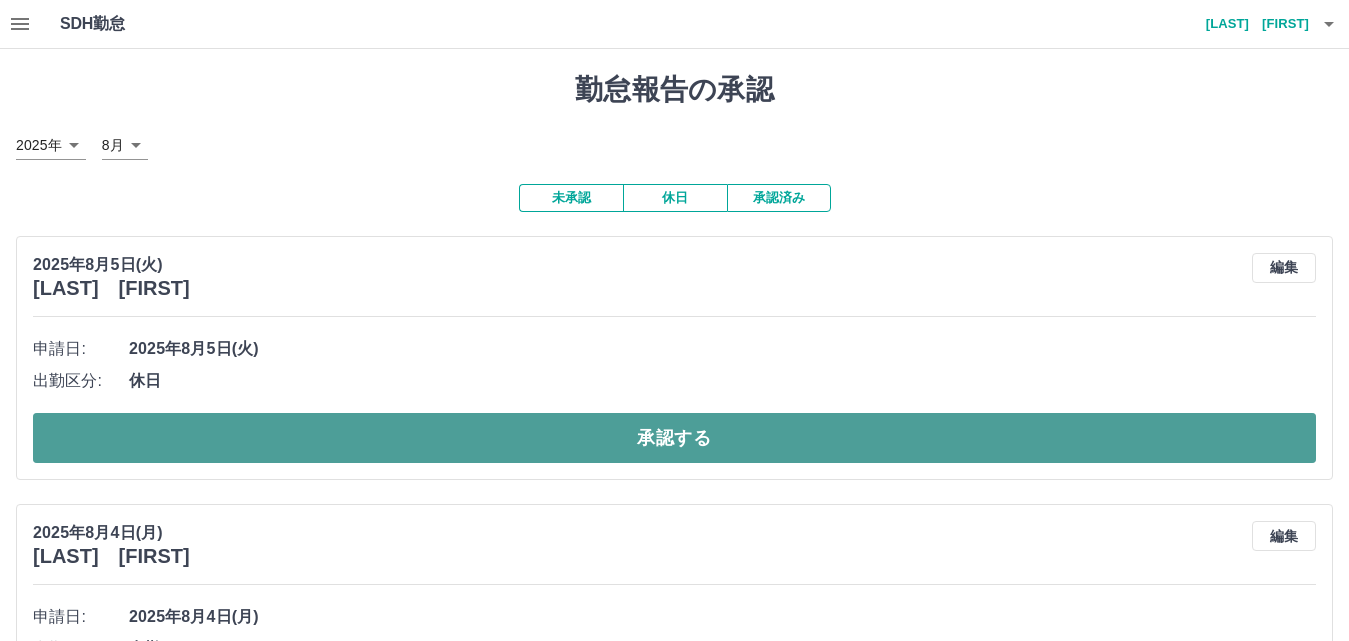 click on "承認する" at bounding box center [674, 438] 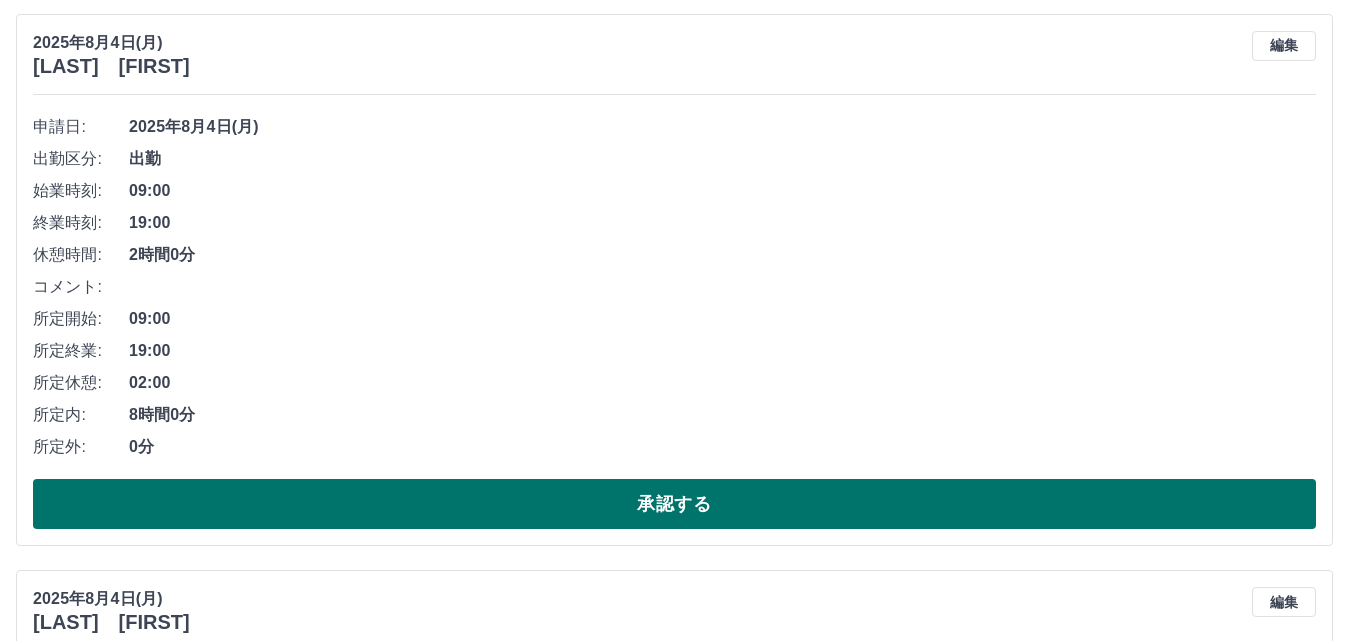 scroll, scrollTop: 300, scrollLeft: 0, axis: vertical 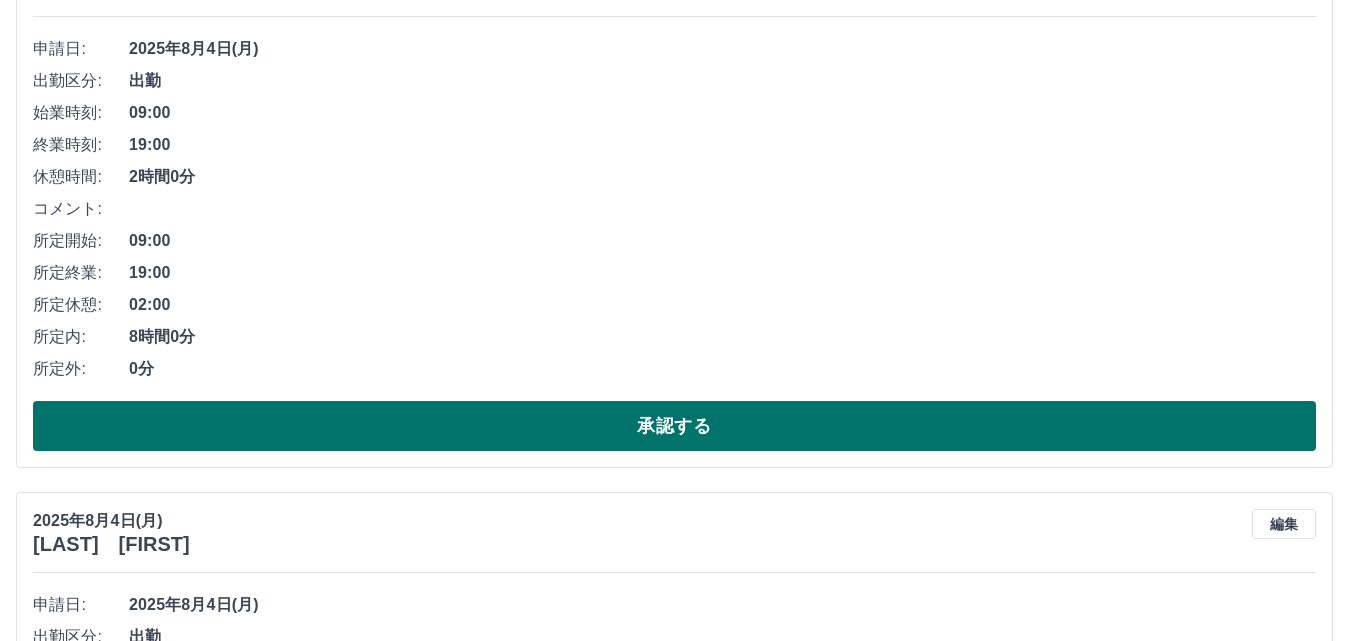click on "承認する" at bounding box center (674, 426) 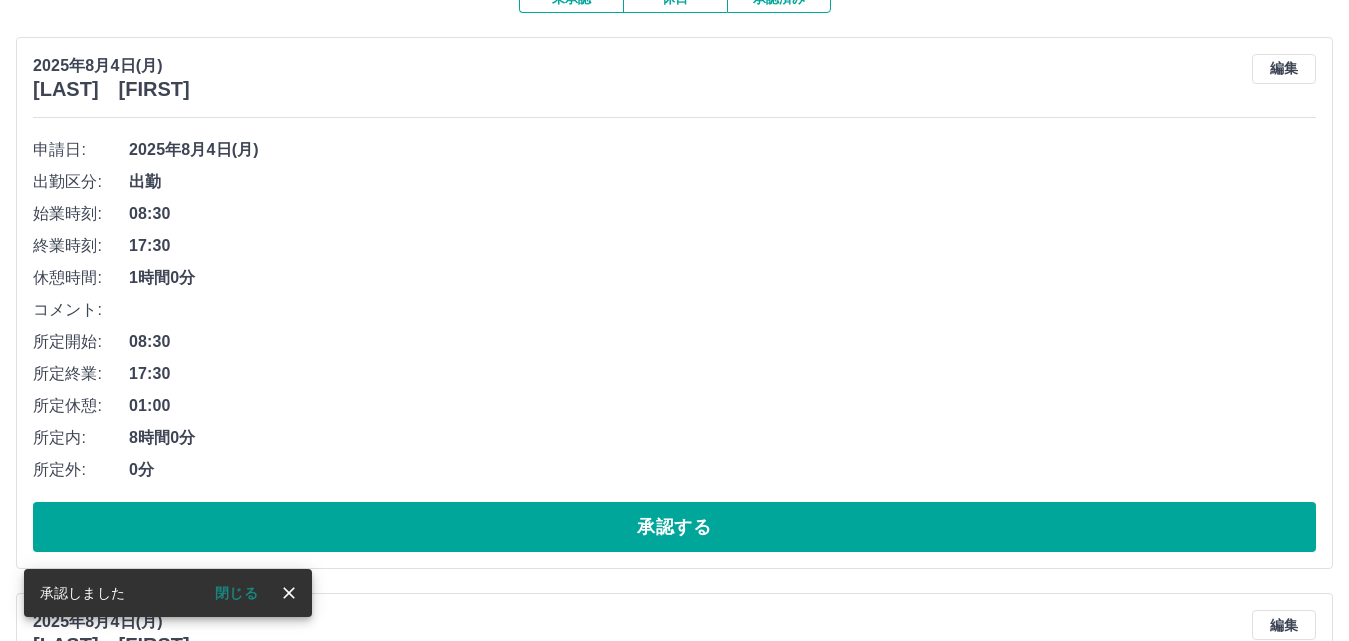 scroll, scrollTop: 200, scrollLeft: 0, axis: vertical 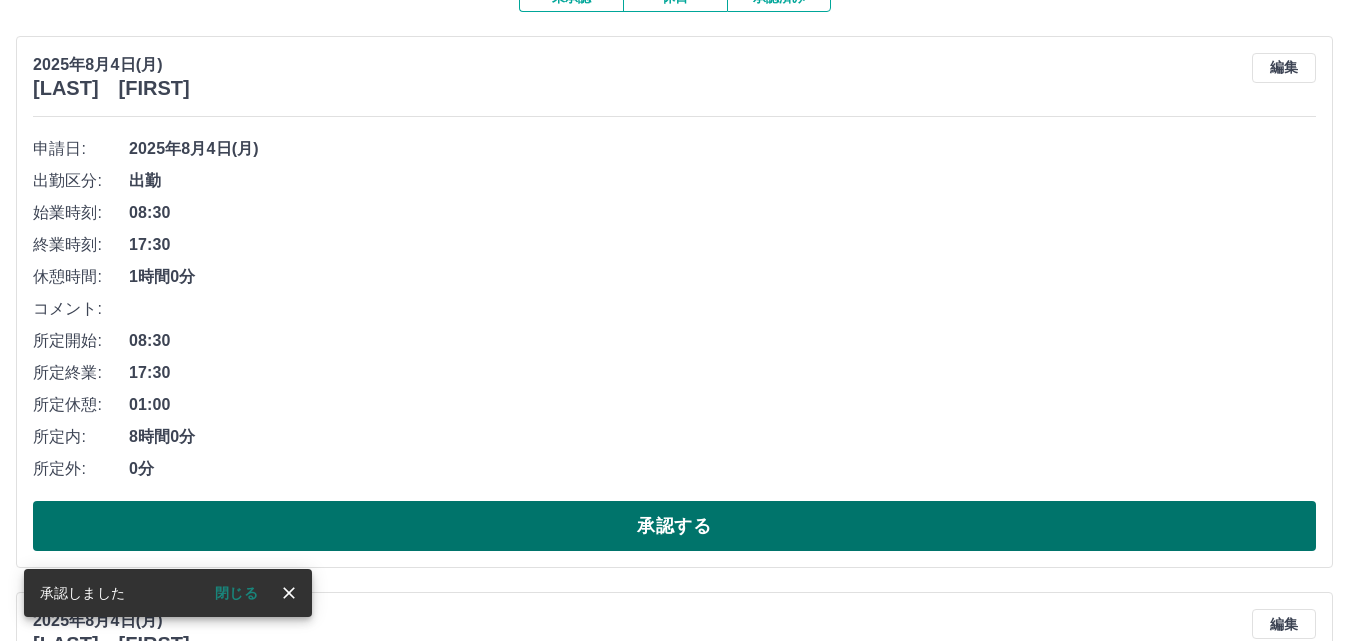click on "承認する" at bounding box center [674, 526] 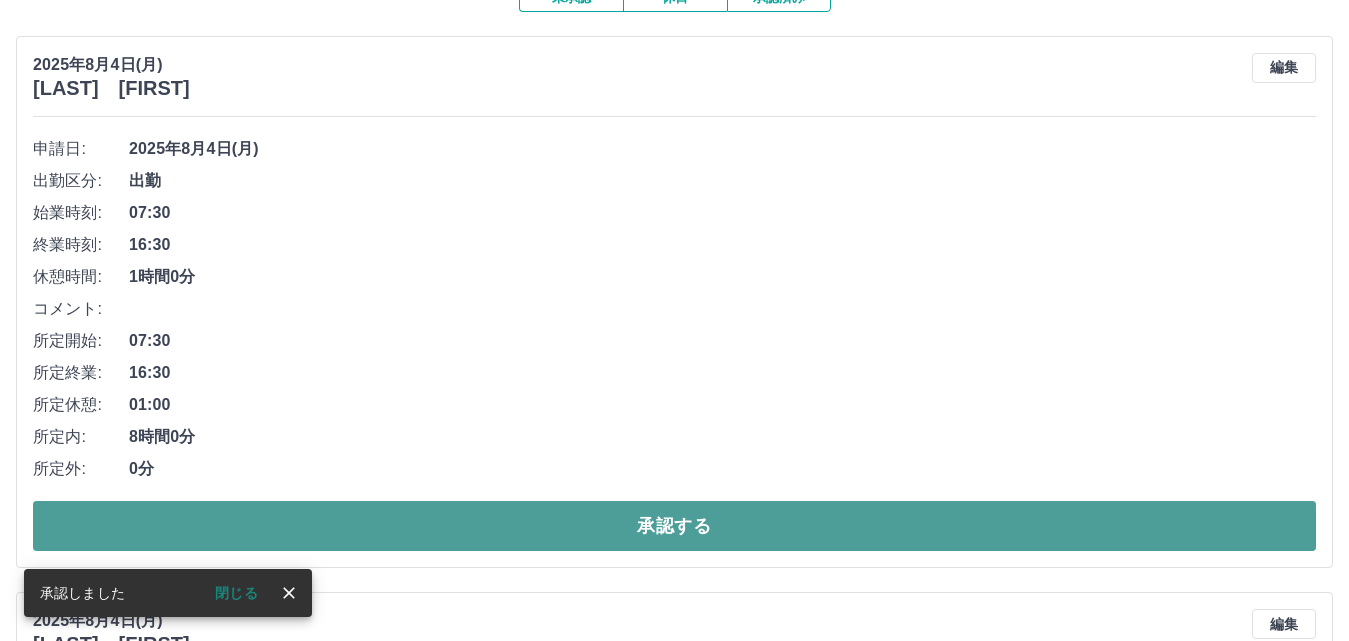 click on "承認する" at bounding box center (674, 526) 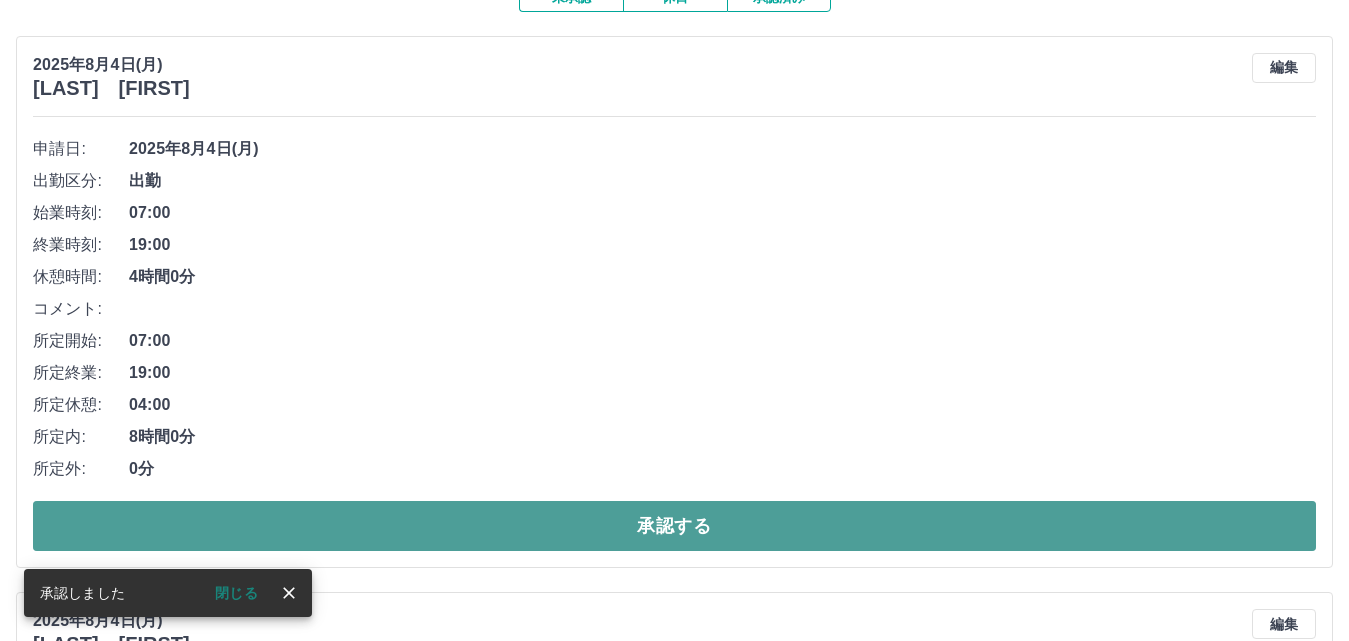 click on "承認する" at bounding box center (674, 526) 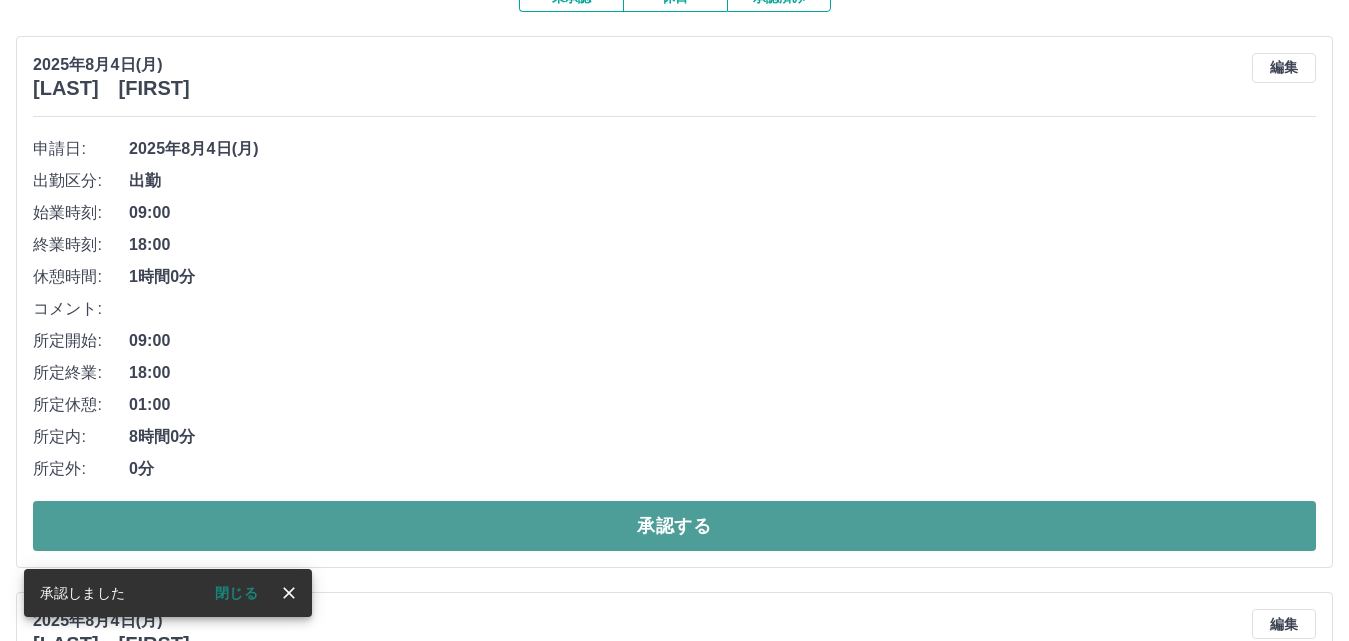 click on "承認する" at bounding box center [674, 526] 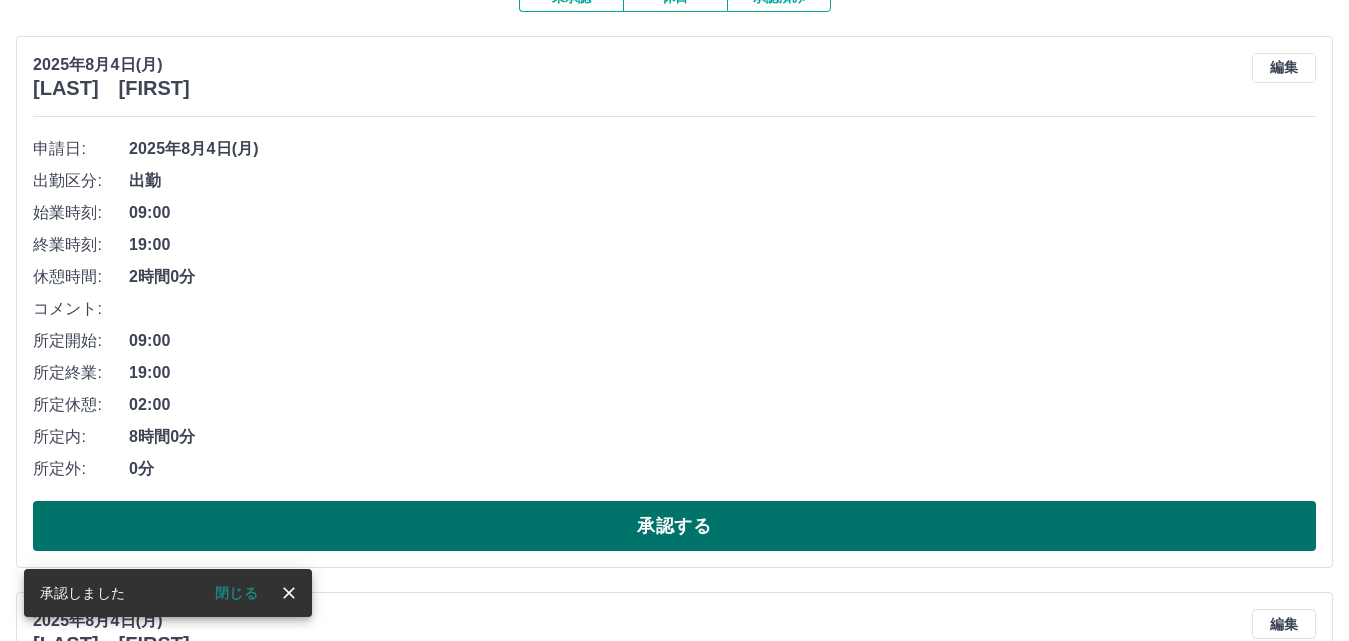 click on "承認する" at bounding box center (674, 526) 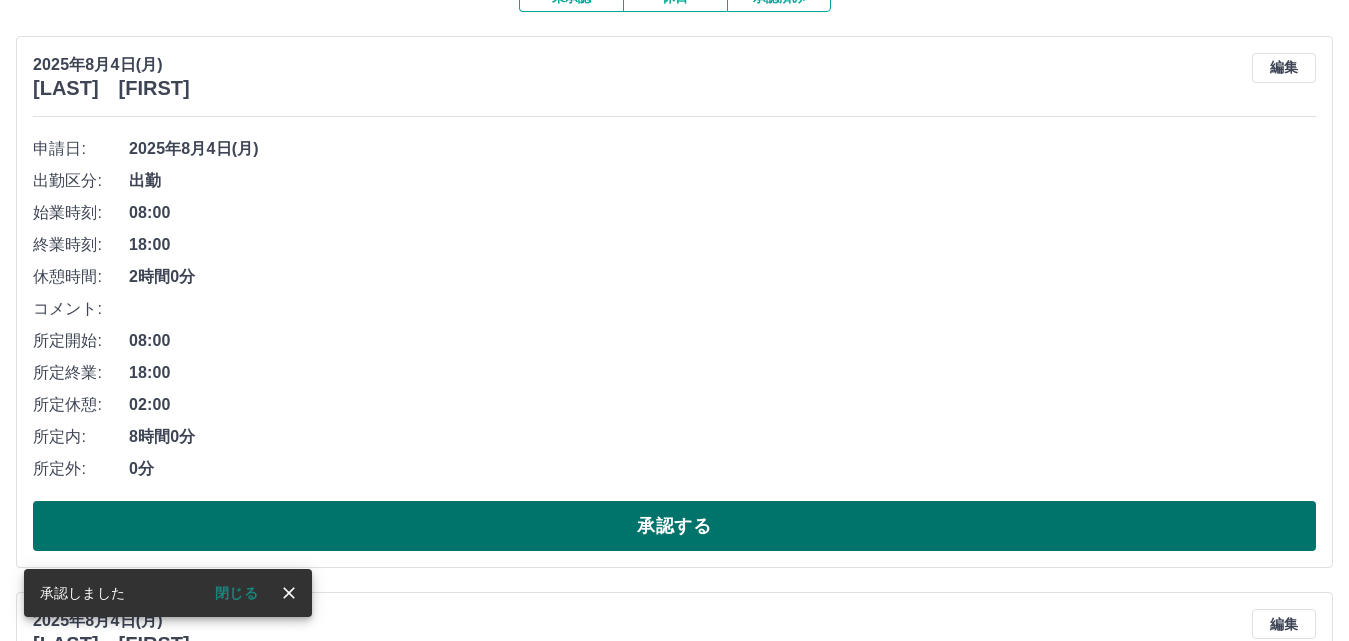 click on "承認する" at bounding box center [674, 526] 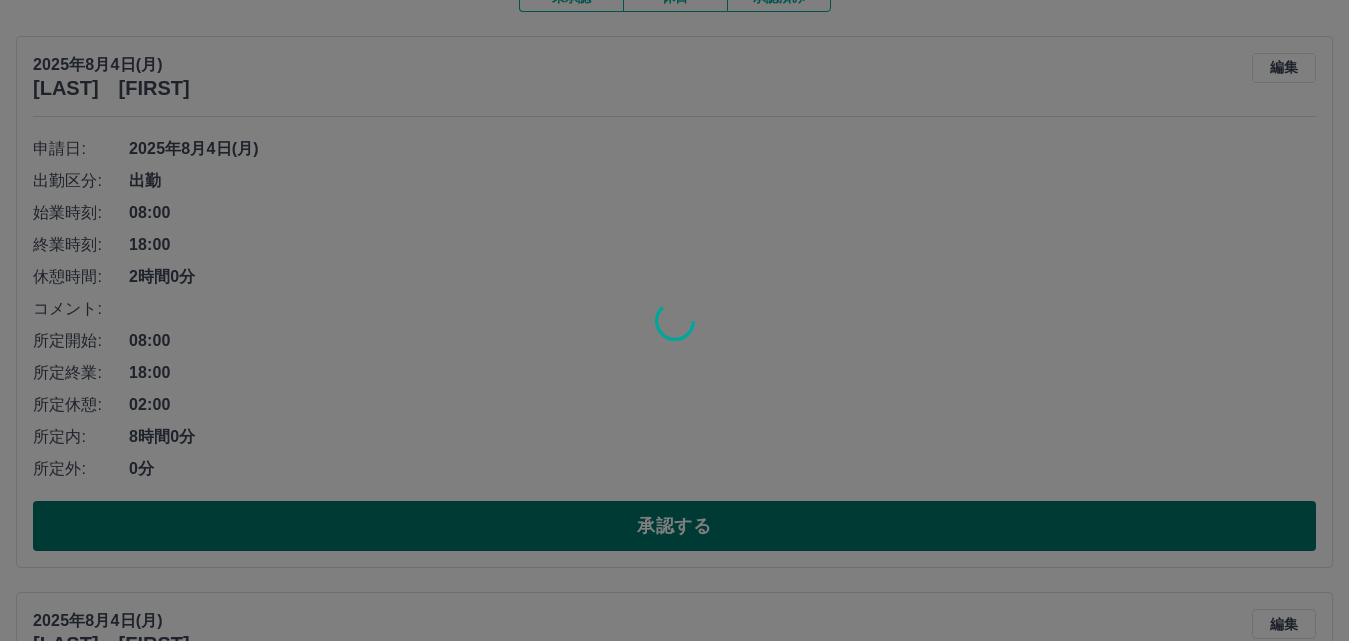 scroll, scrollTop: 153, scrollLeft: 0, axis: vertical 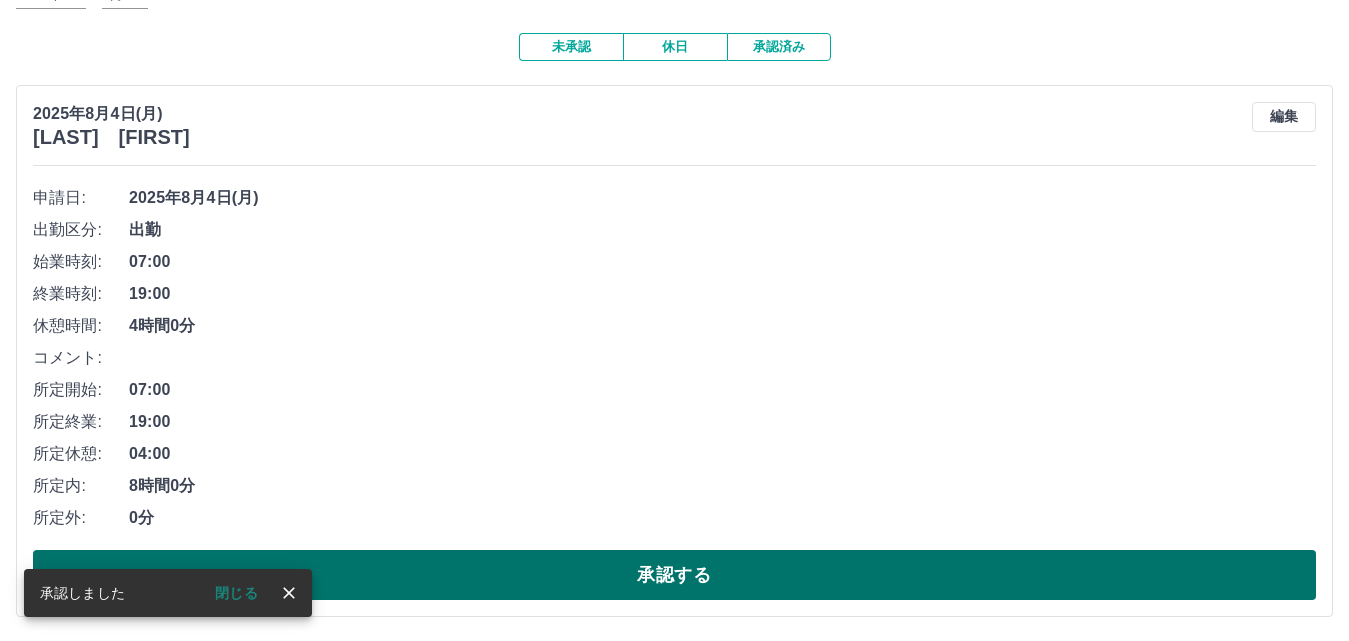 click on "承認する" at bounding box center (674, 575) 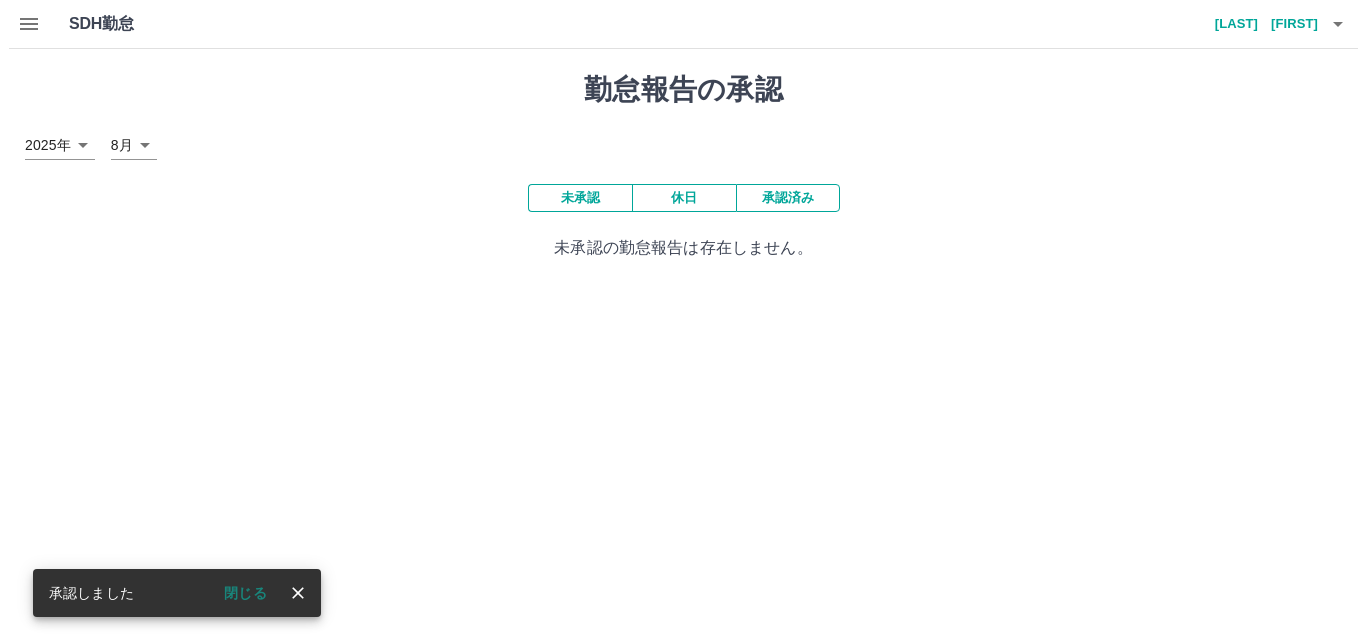scroll, scrollTop: 0, scrollLeft: 0, axis: both 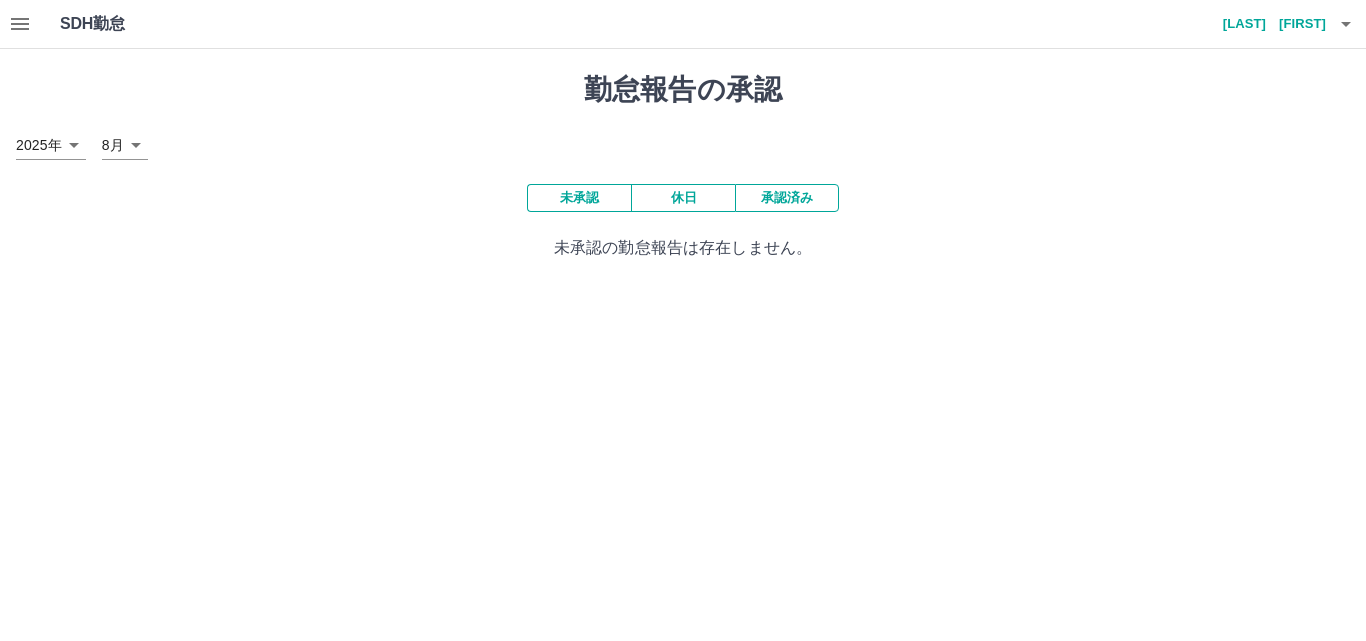 click on "SDH勤怠 熊井　みつ江 勤怠報告の承認 2025年 **** 8月 * 未承認 休日 承認済み 未承認の勤怠報告は存在しません。 SDH勤怠" at bounding box center (683, 142) 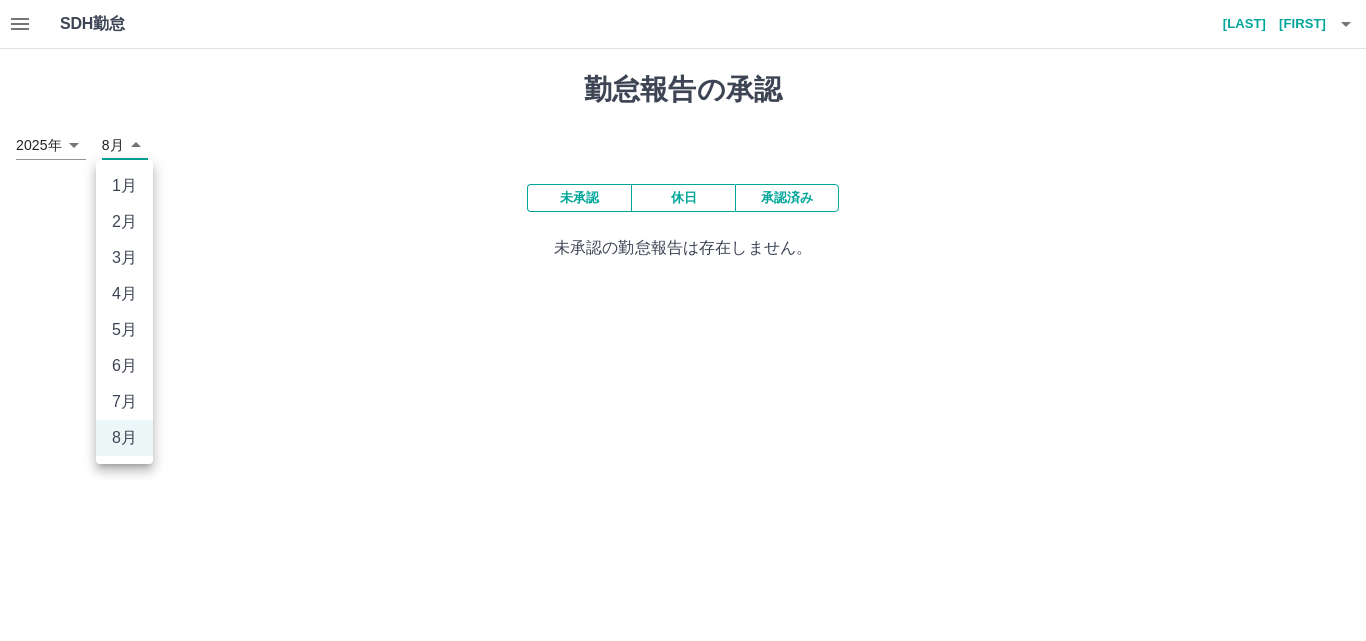 click on "7月" at bounding box center [124, 402] 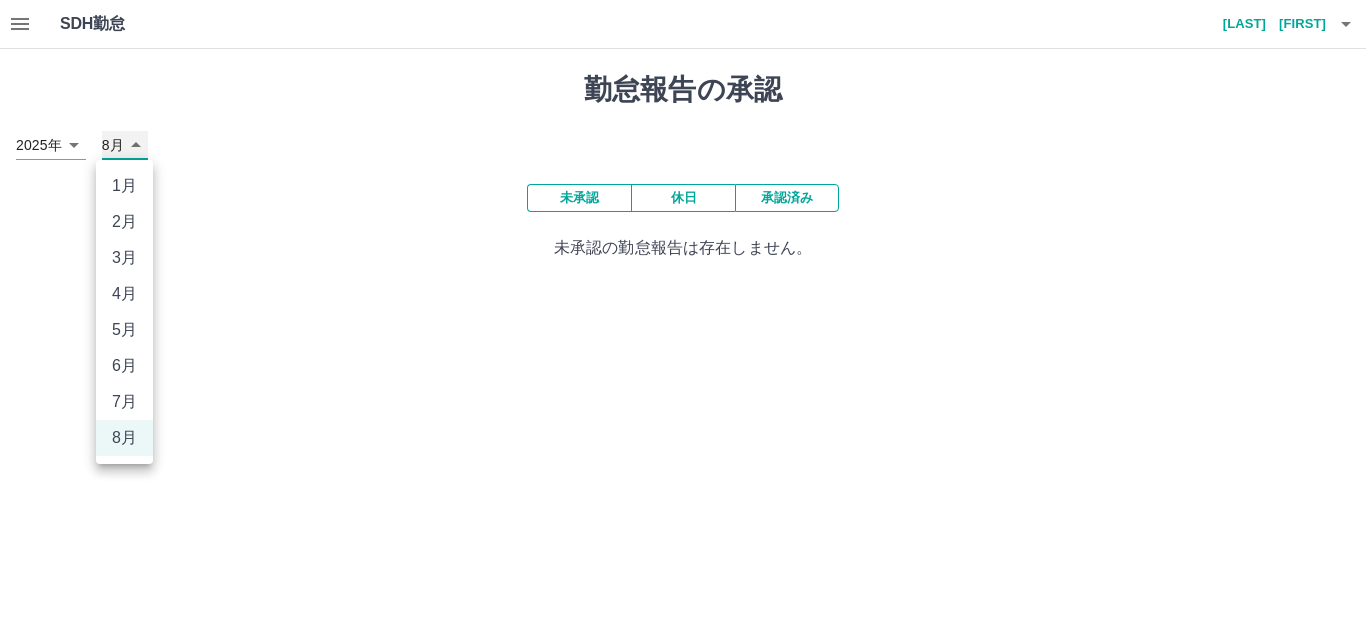 type on "*" 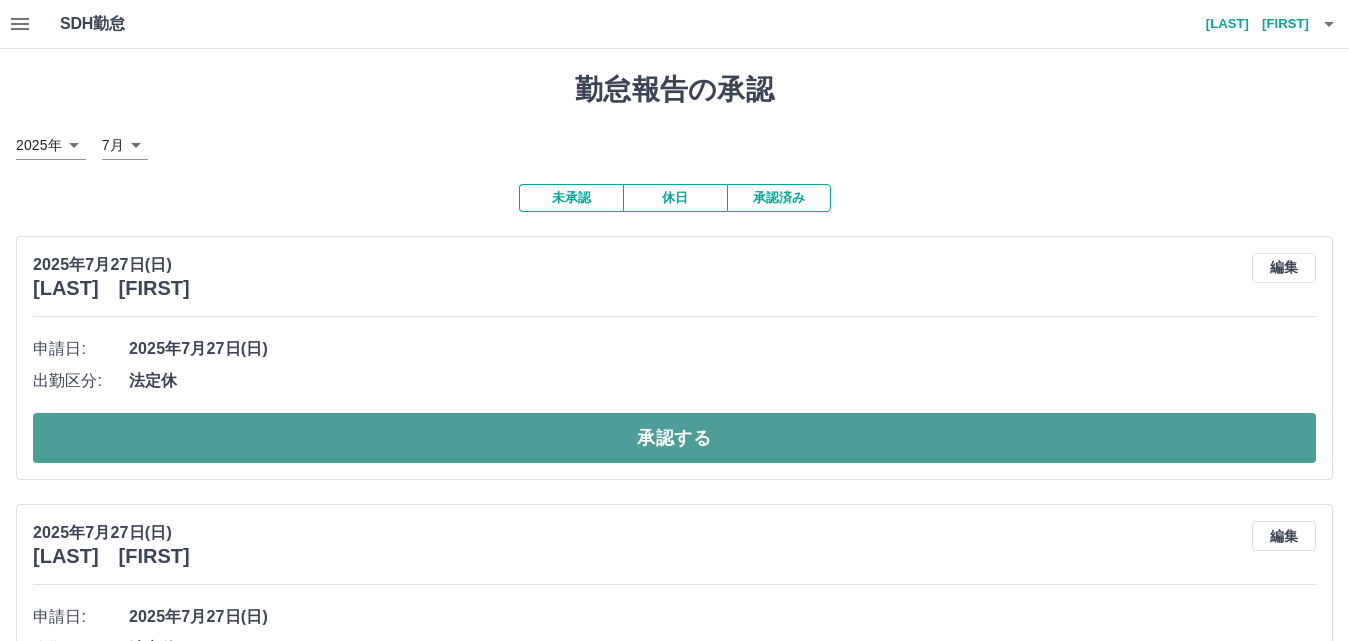 click on "承認する" at bounding box center (674, 438) 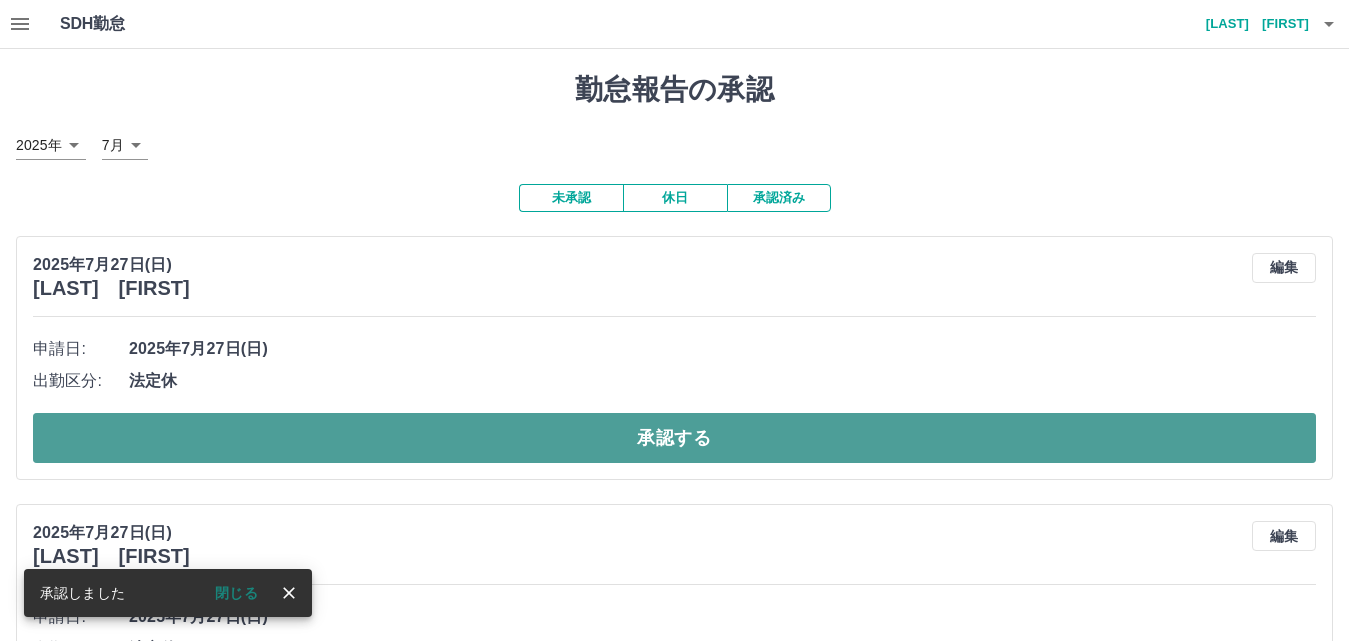 click on "承認する" at bounding box center [674, 438] 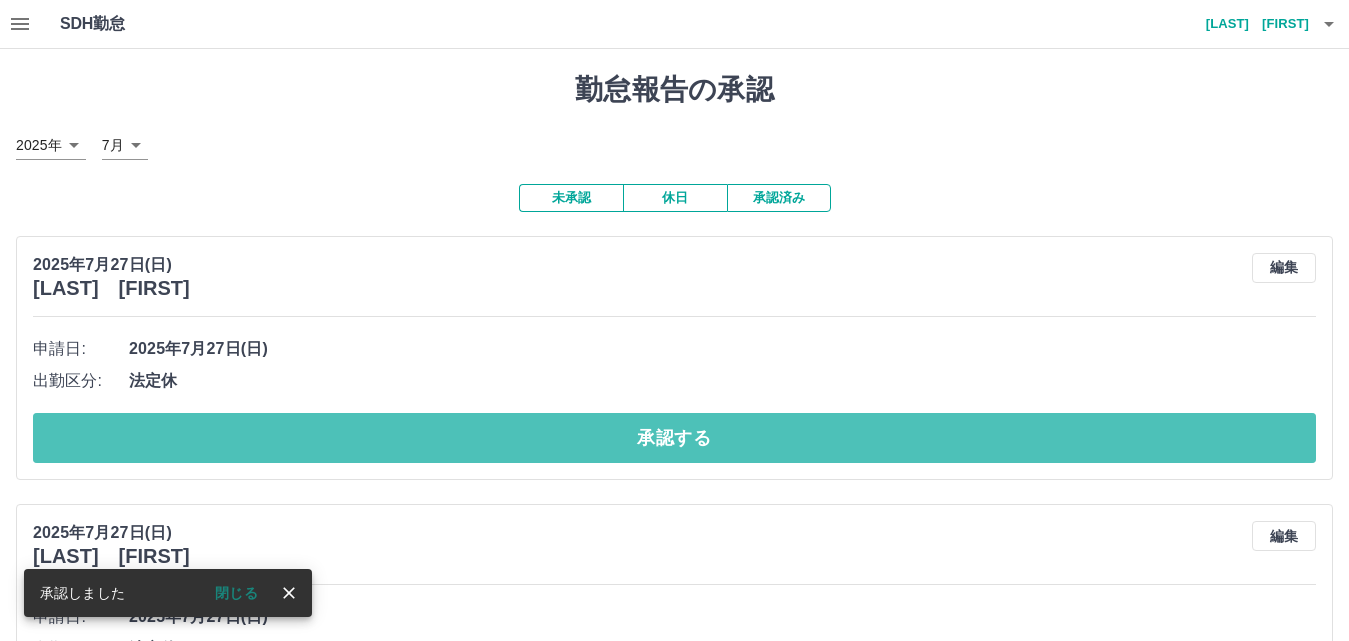 click on "承認する" at bounding box center (674, 438) 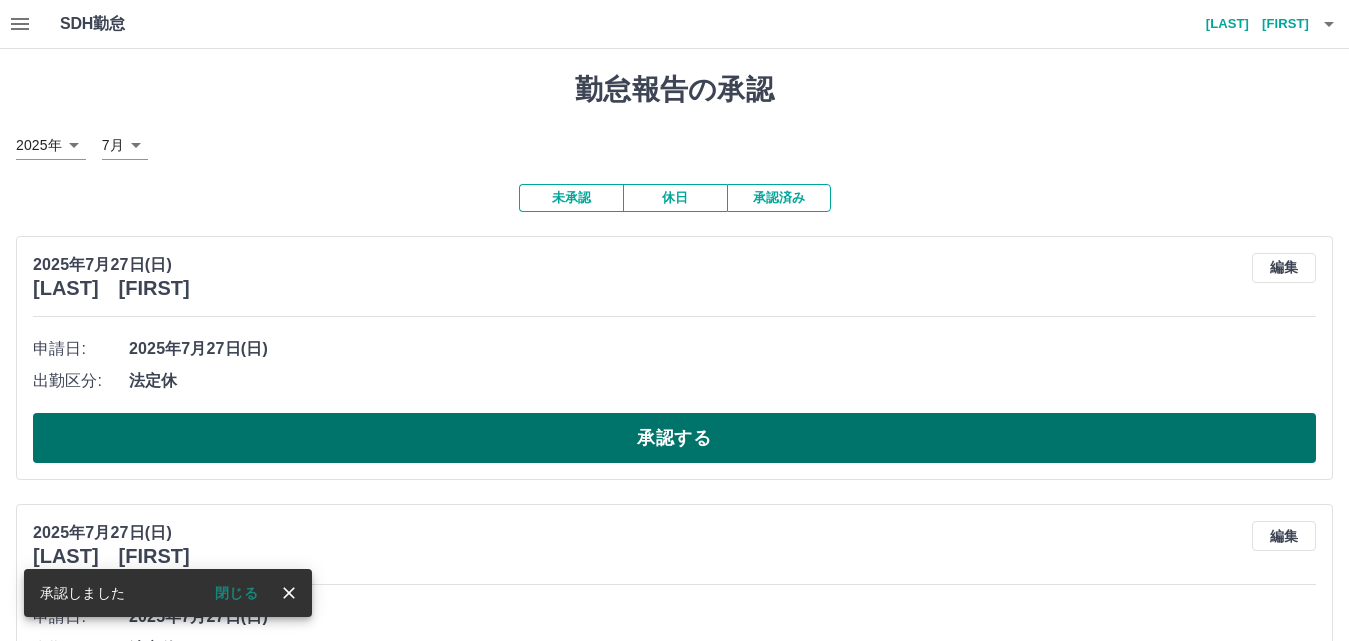click on "承認する" at bounding box center (674, 438) 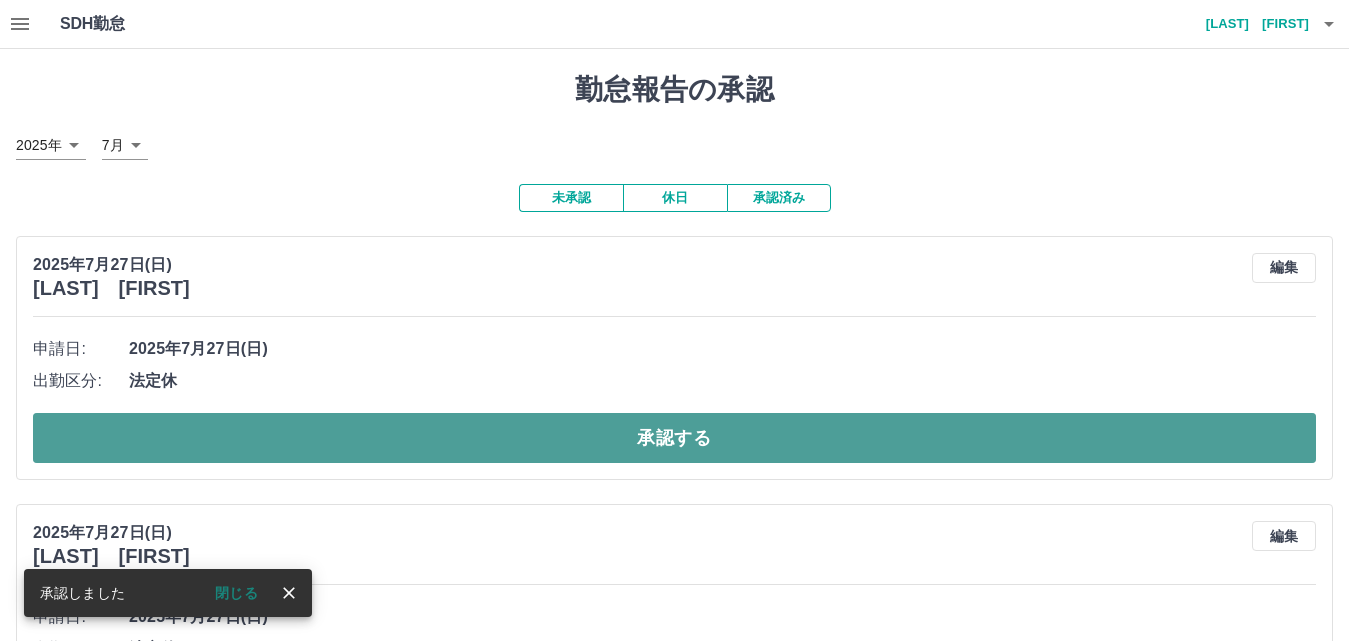 click on "承認する" at bounding box center (674, 438) 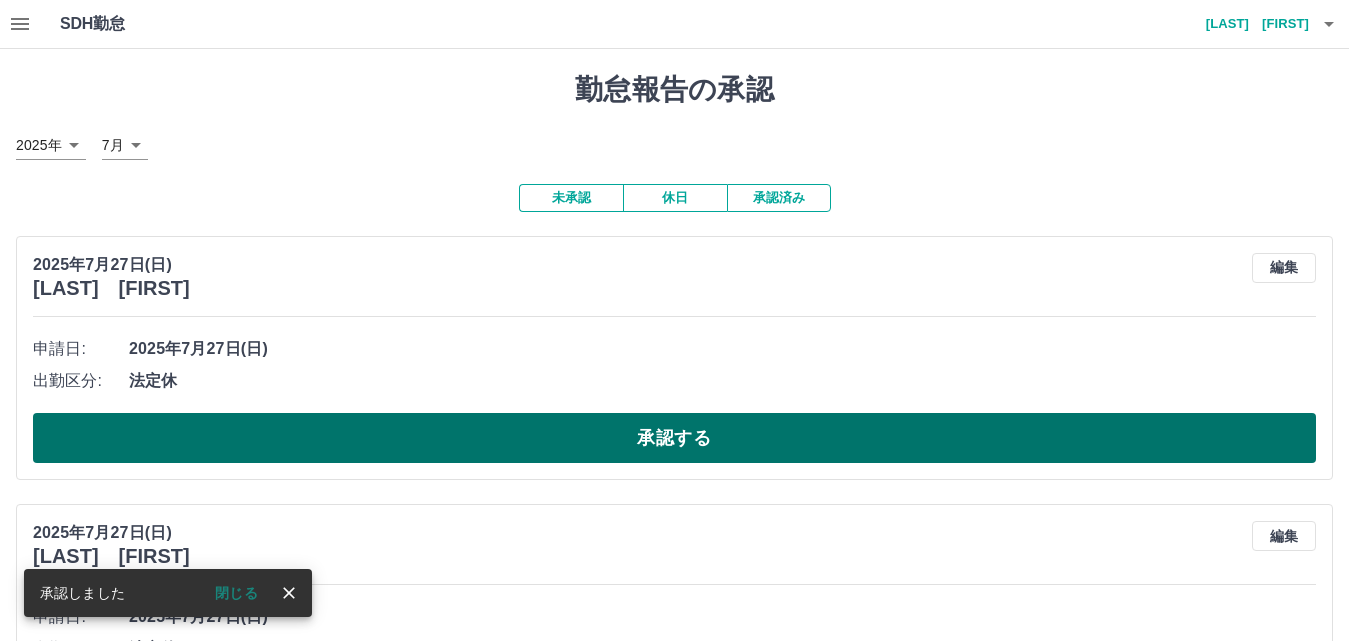 click on "承認する" at bounding box center [674, 438] 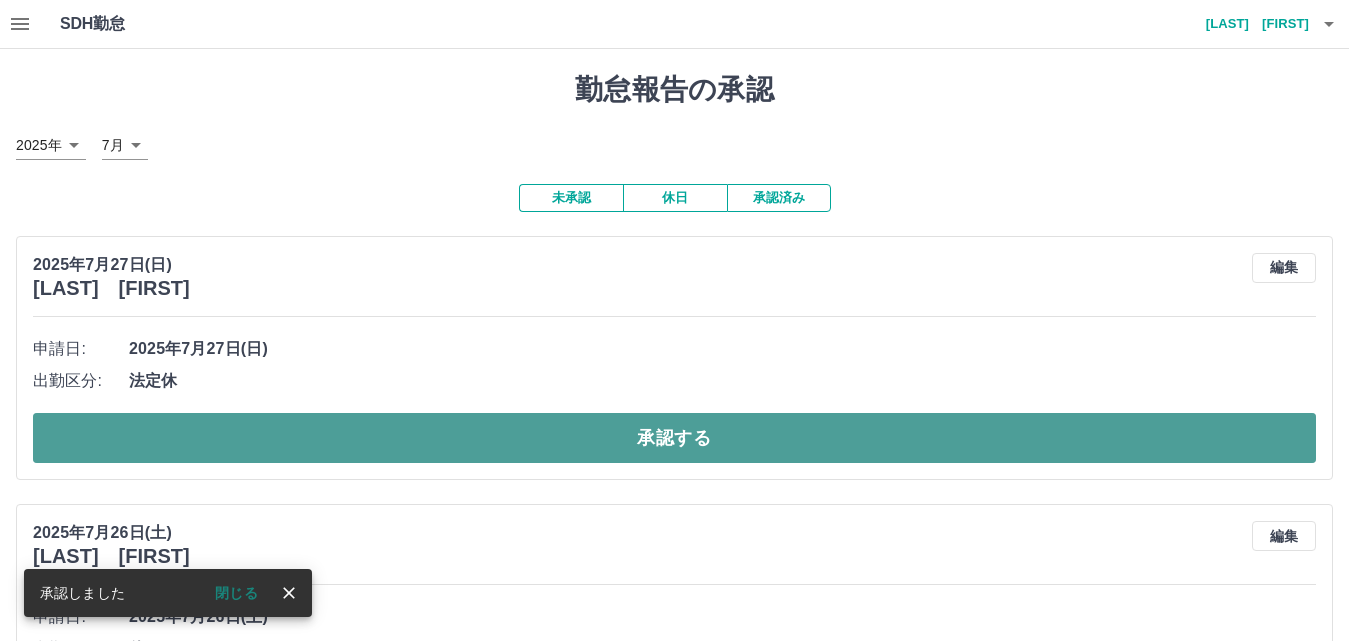 click on "承認する" at bounding box center (674, 438) 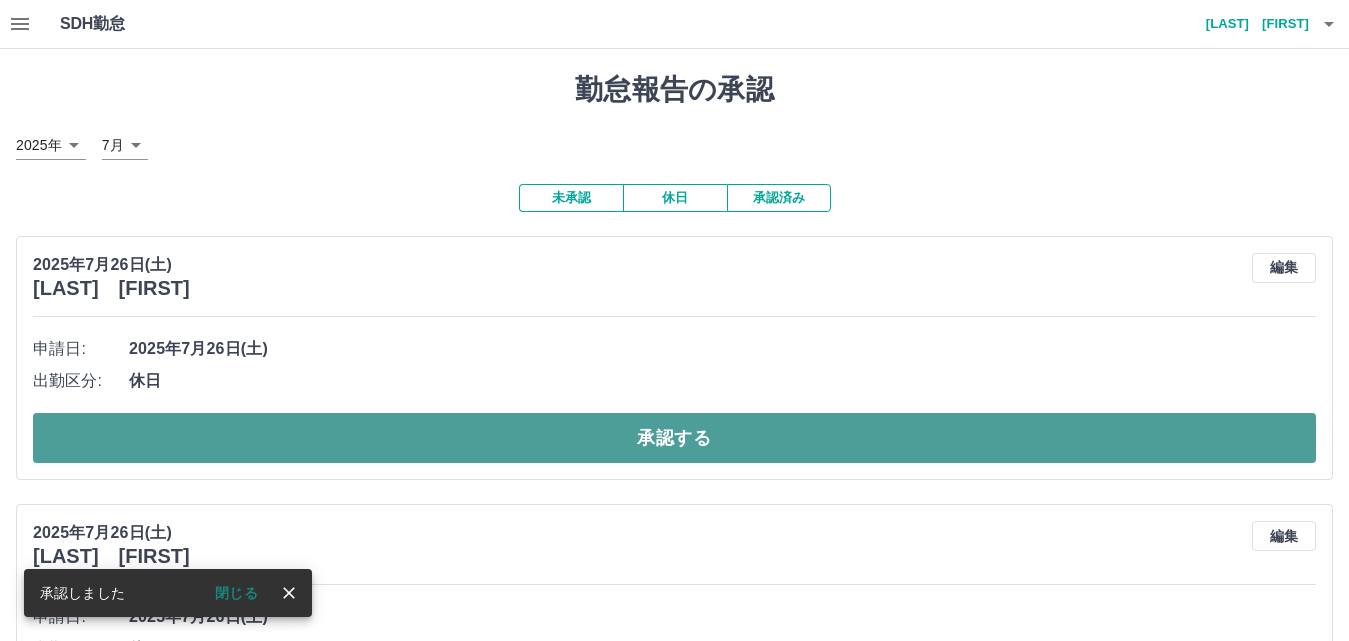 click on "承認する" at bounding box center [674, 438] 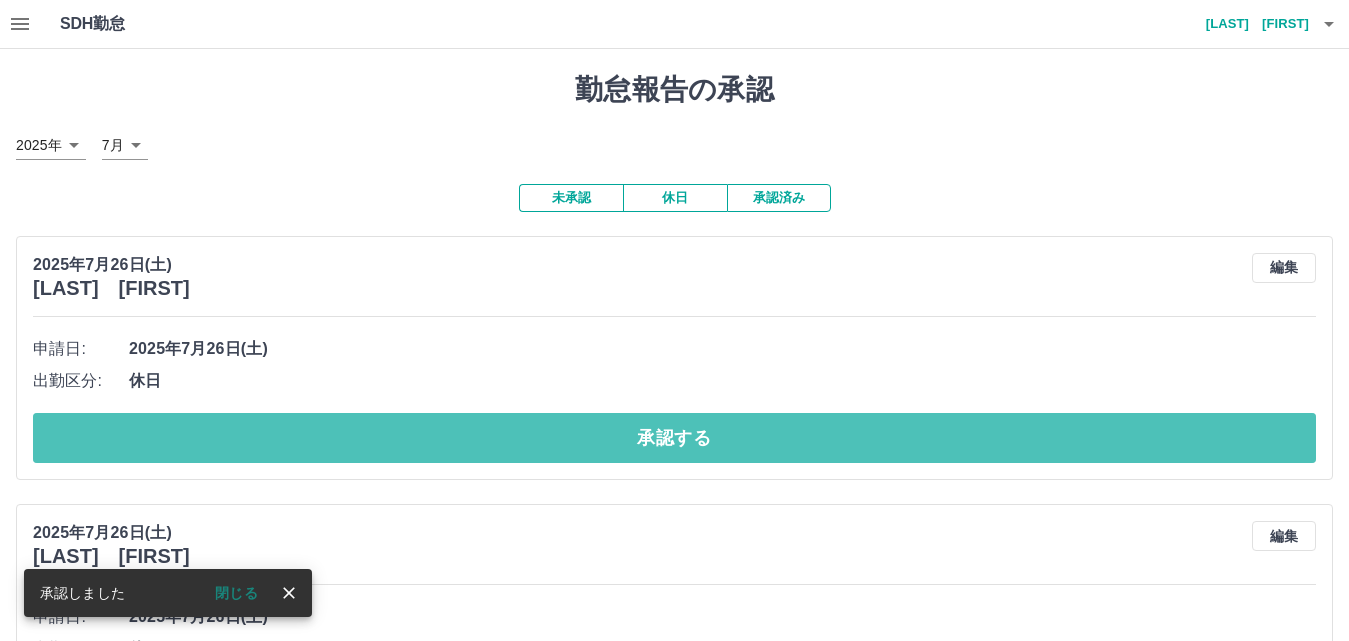 click on "承認する" at bounding box center (674, 438) 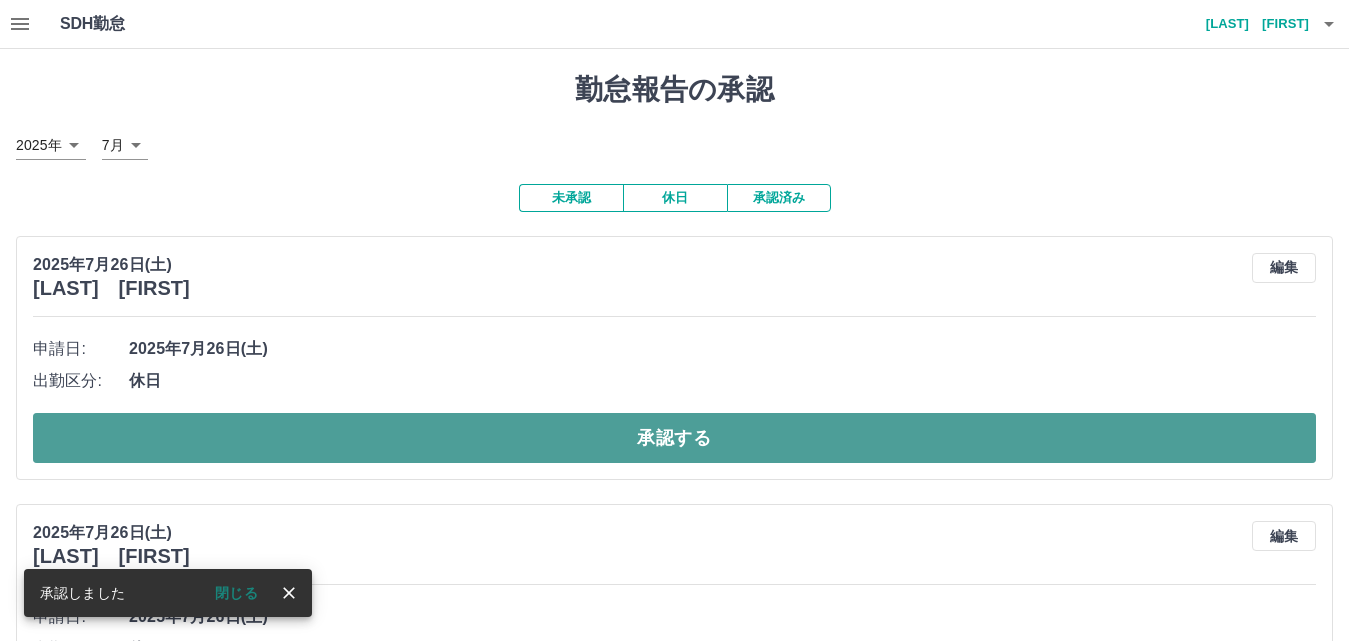 click on "承認する" at bounding box center (674, 438) 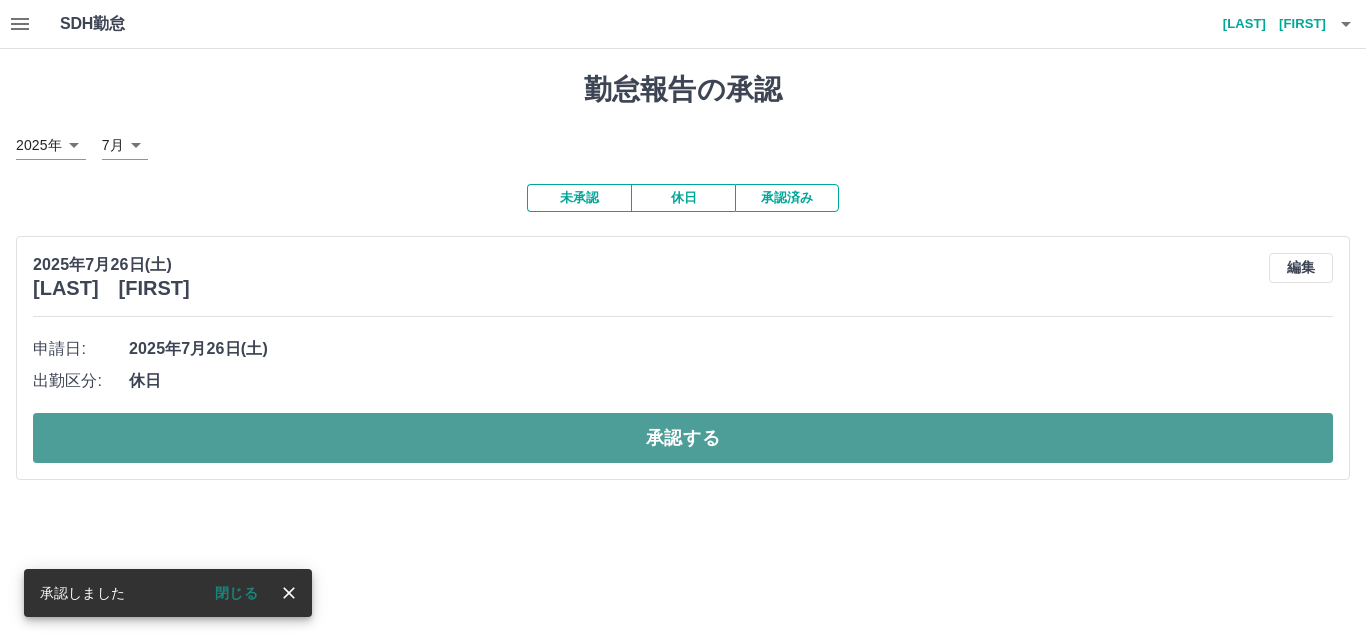 click on "承認する" at bounding box center (683, 438) 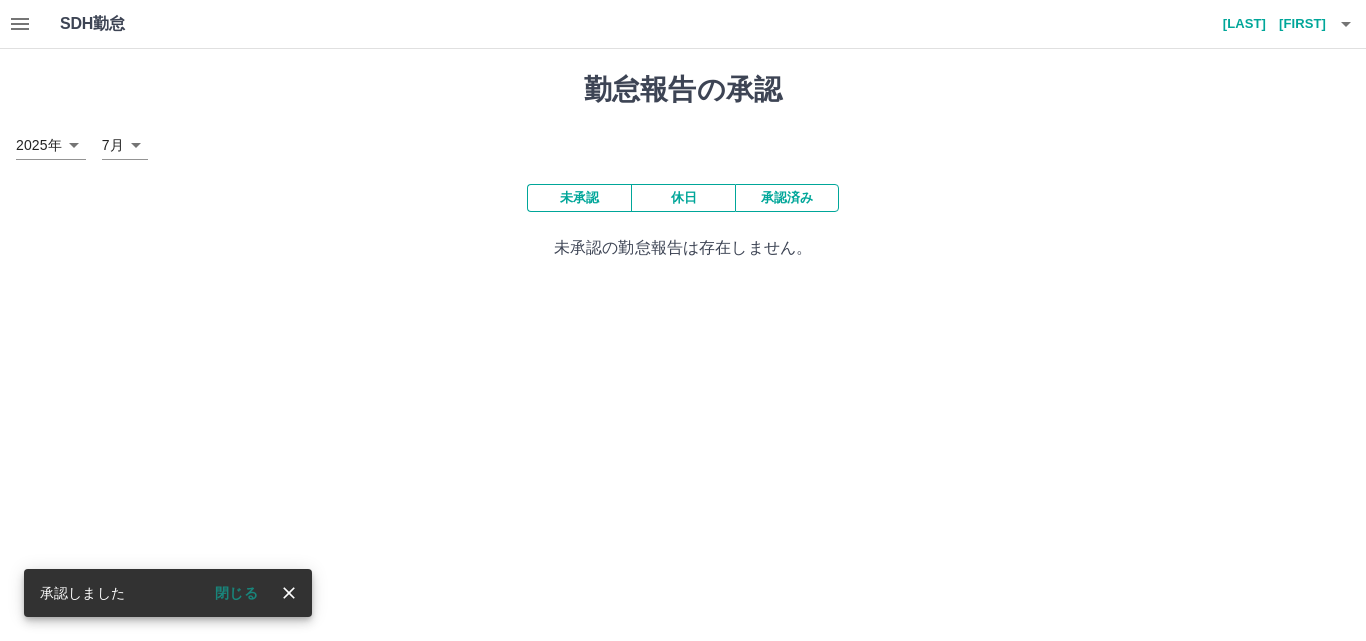click at bounding box center (1346, 24) 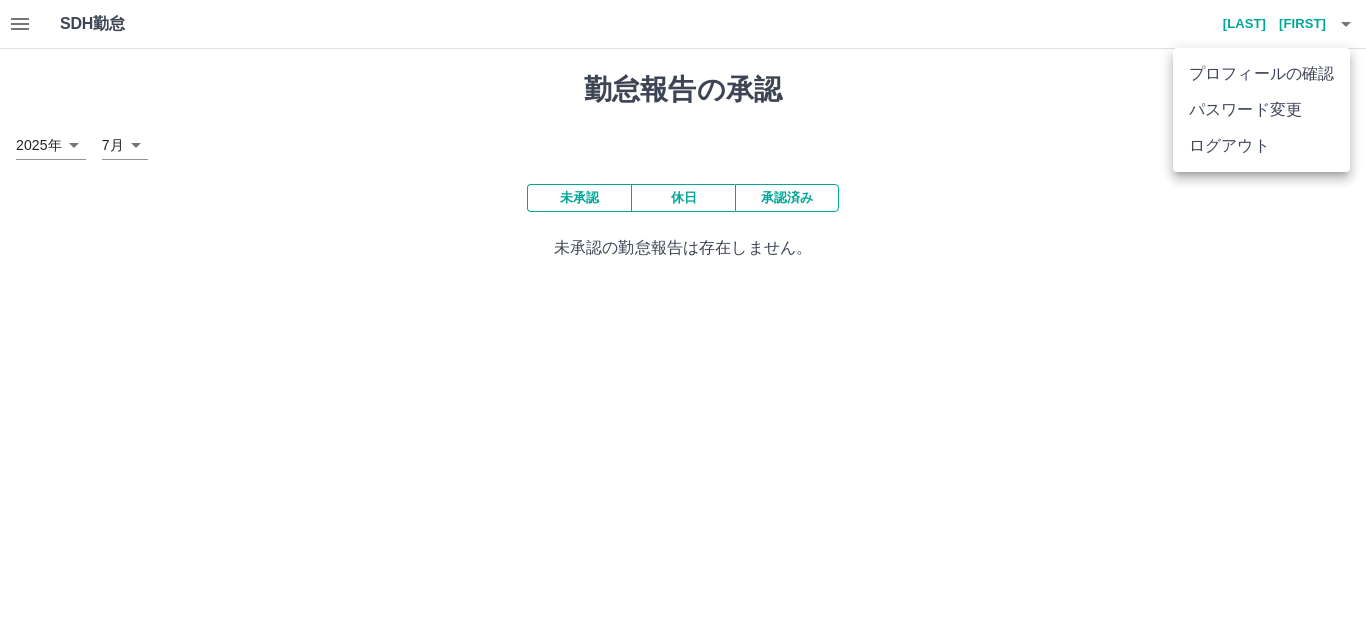 click on "ログアウト" at bounding box center [1261, 146] 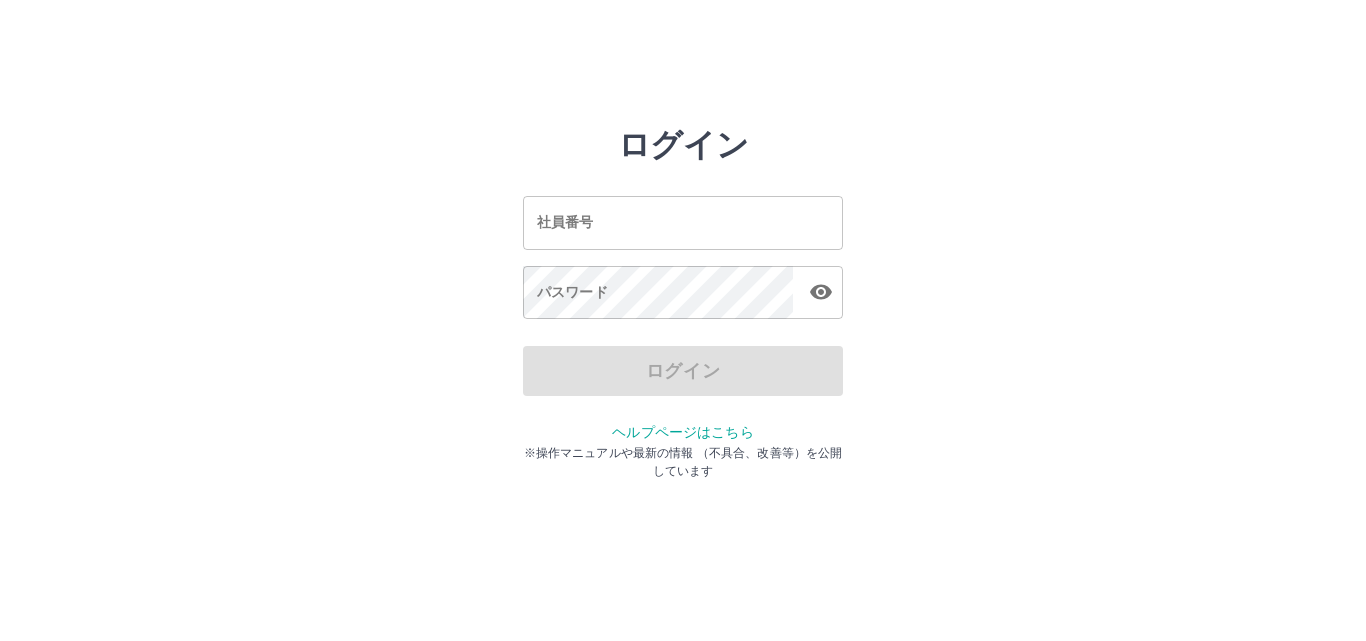 scroll, scrollTop: 0, scrollLeft: 0, axis: both 